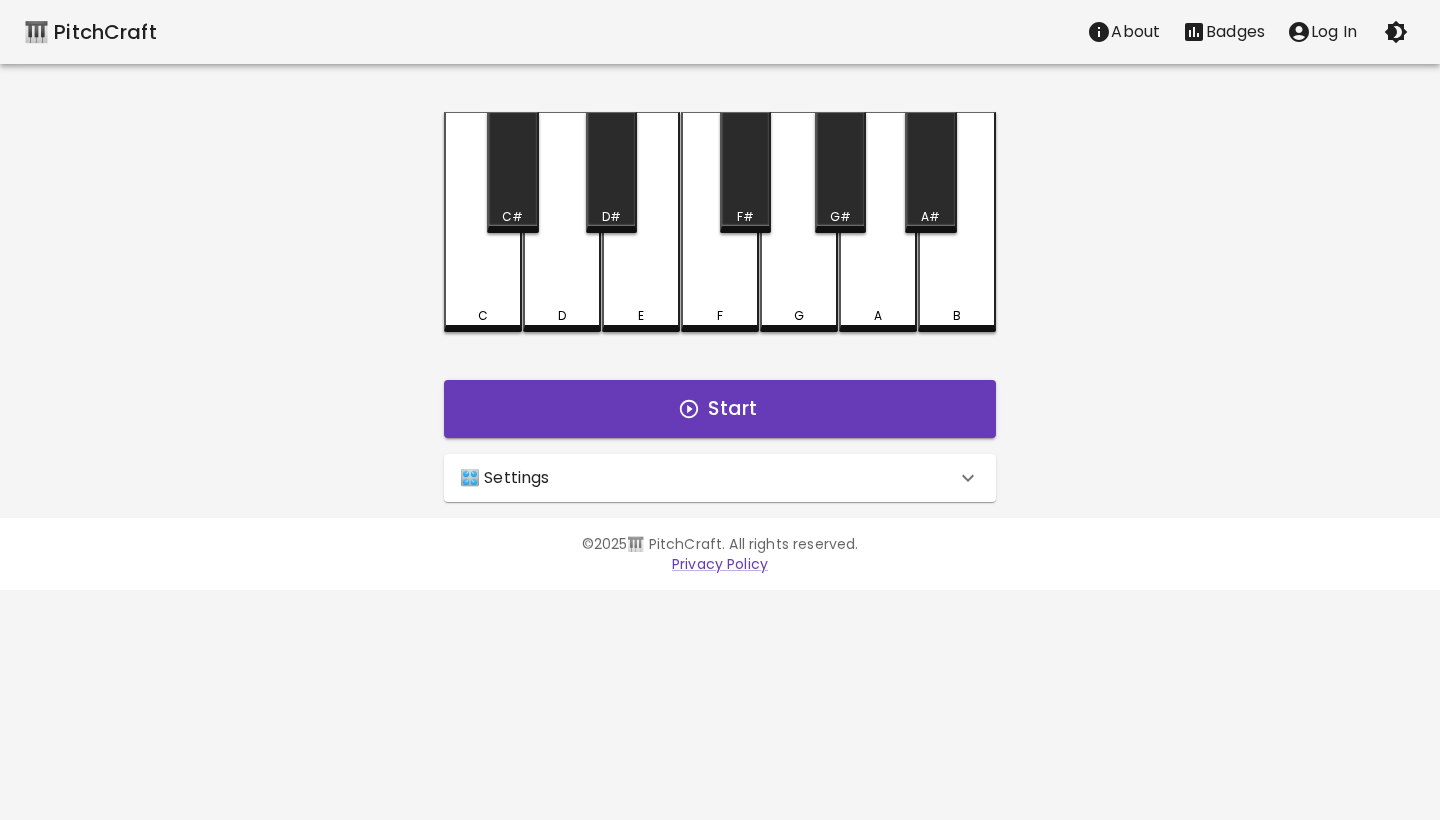 scroll, scrollTop: 0, scrollLeft: 0, axis: both 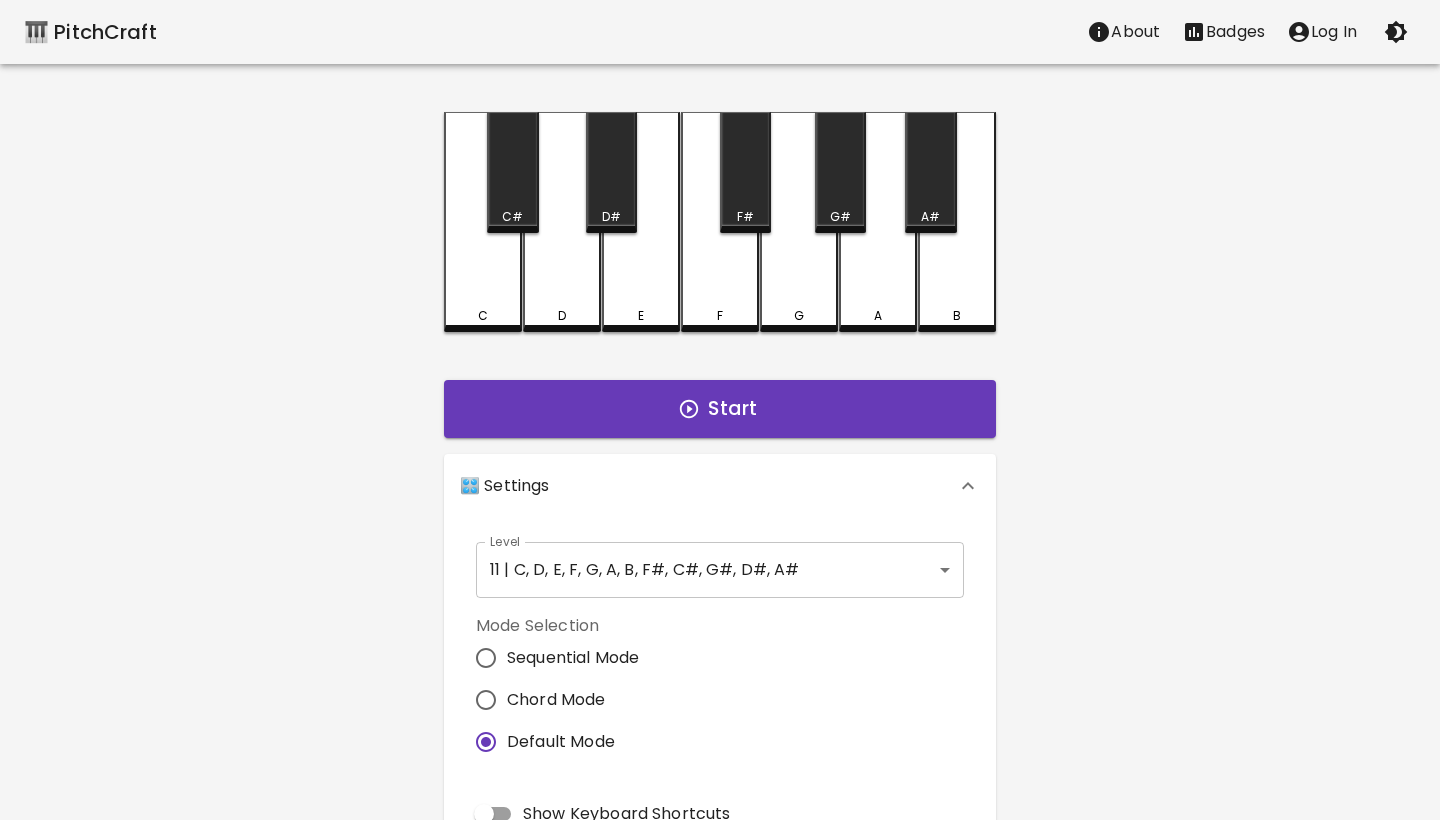 click on "🎹 PitchCraft About Badges   Log In C C# D D# E F F# G G# A A# B Start 🎛️ Settings Level 11 | C, D, E, F, G, A, B, F#, C#, G#, D#, A# 21 Level Mode Selection Sequential Mode Chord Mode Default Mode Show Keyboard Shortcuts Show Note Names Autoplay next note Show Streak Octave(s) High Voice 4 Octave Instrument Piano acoustic_grand_piano Instrument" at bounding box center [720, 561] 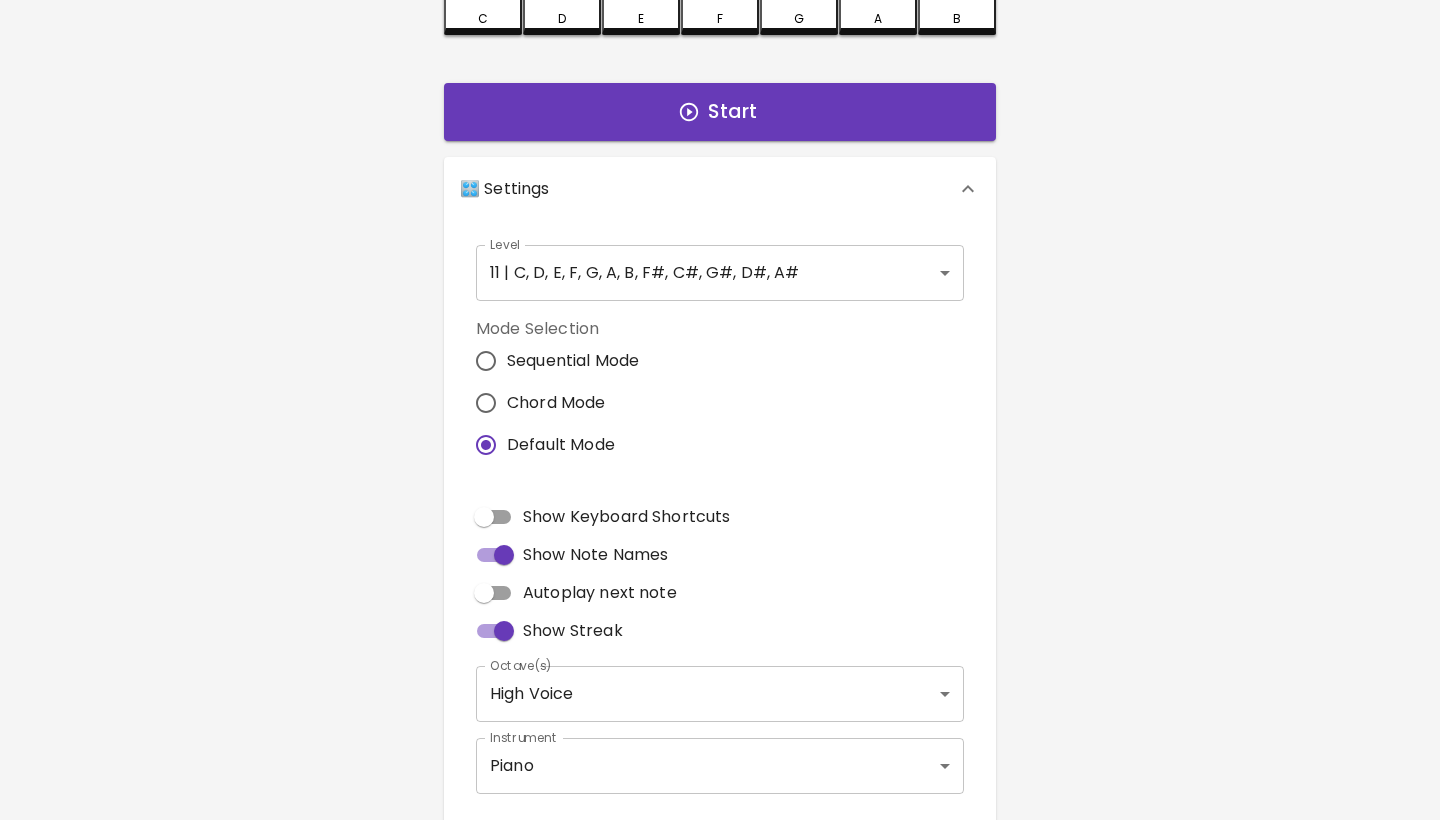 scroll, scrollTop: 308, scrollLeft: 0, axis: vertical 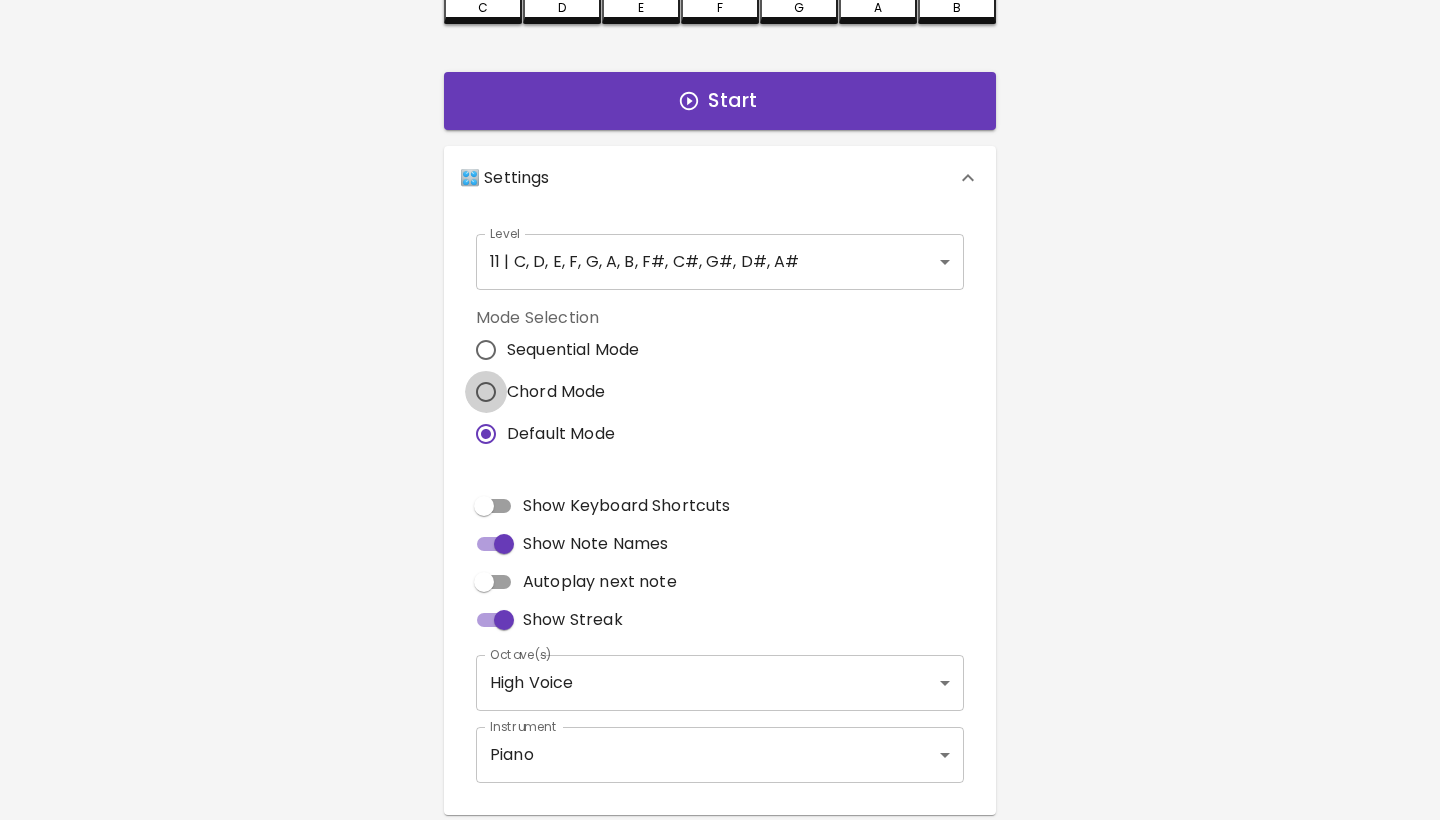 click on "Chord Mode" at bounding box center [486, 392] 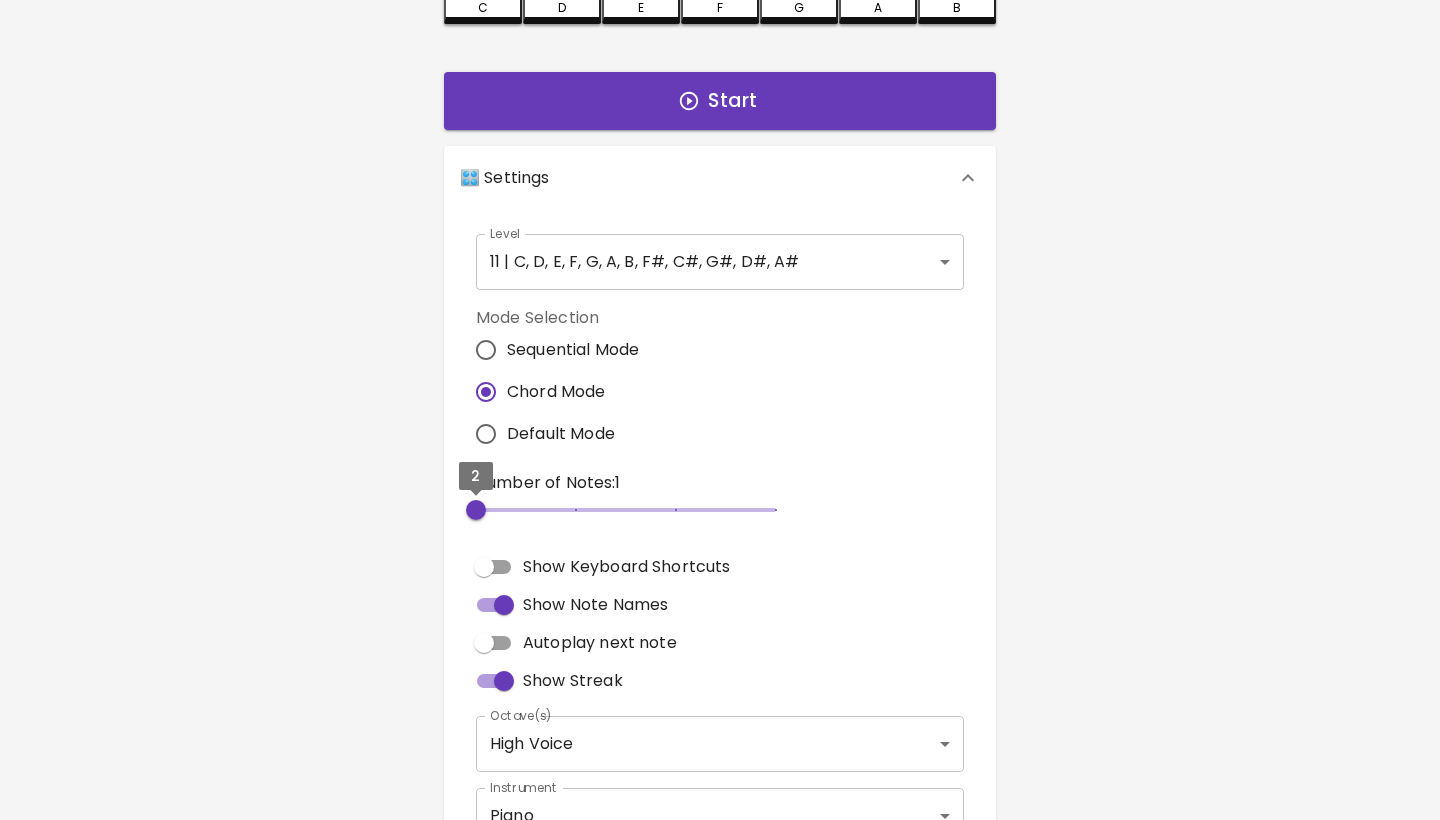 click on "2" at bounding box center [626, 510] 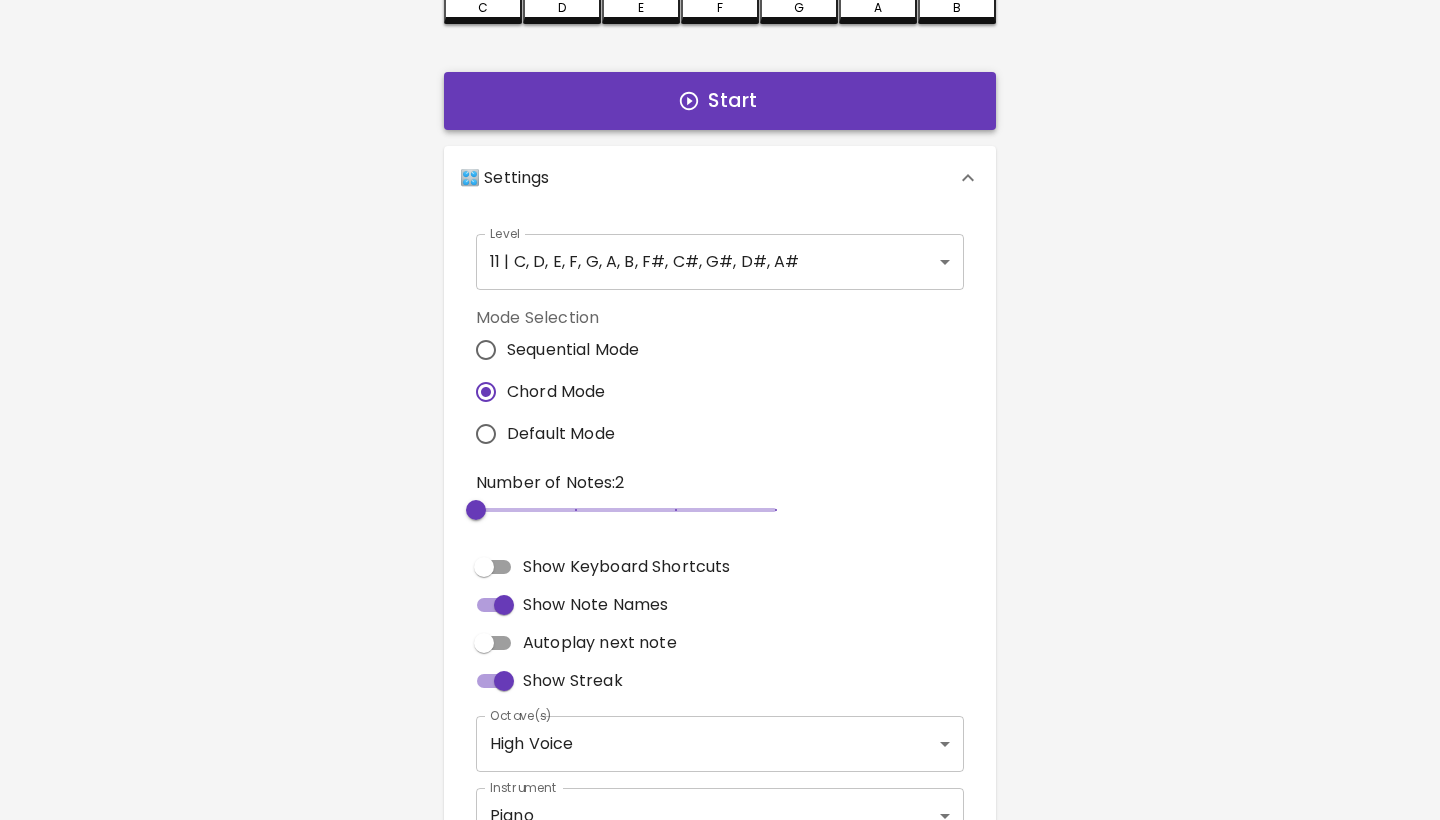 click on "Start" at bounding box center [720, 101] 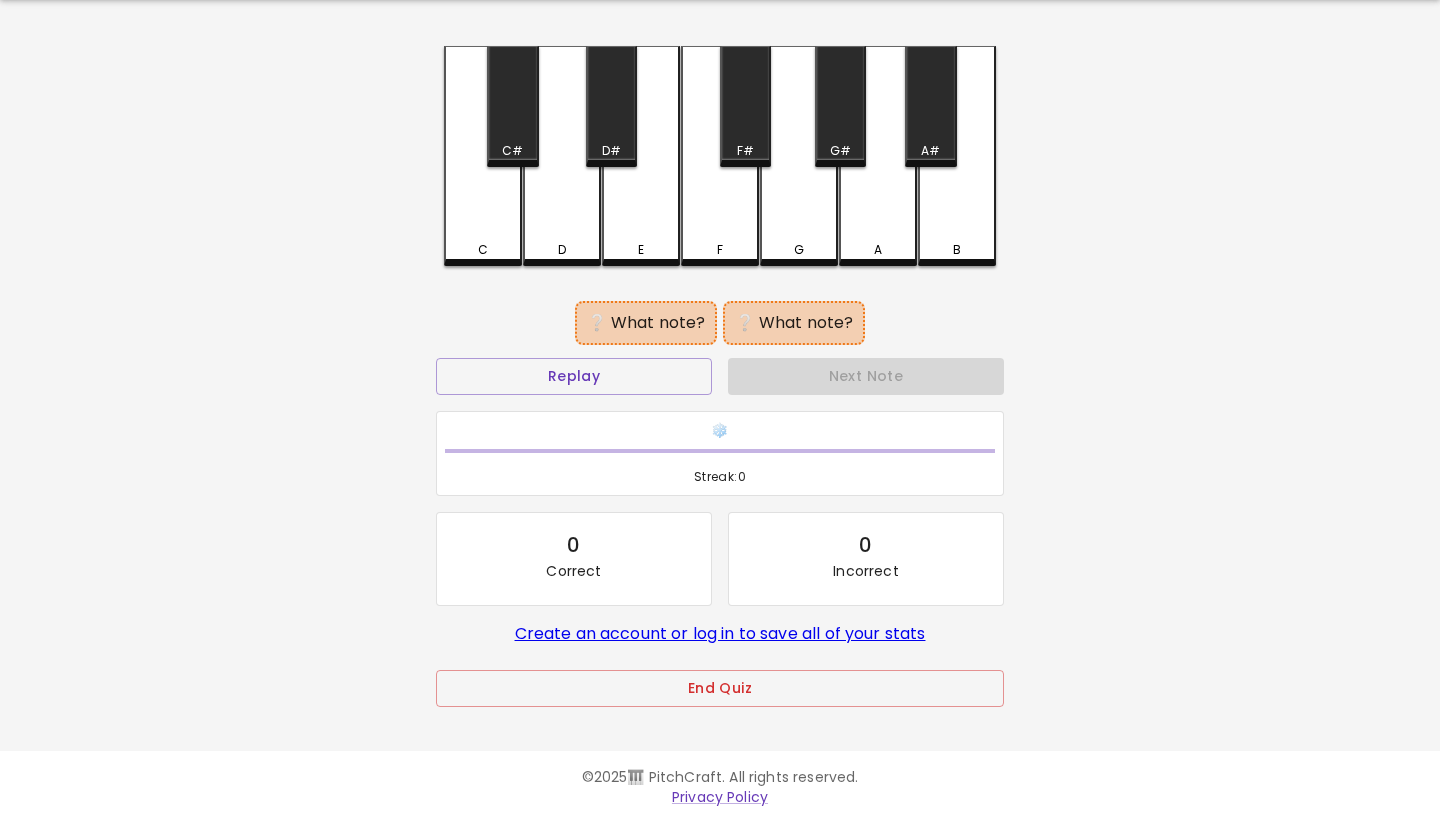 scroll, scrollTop: 60, scrollLeft: 0, axis: vertical 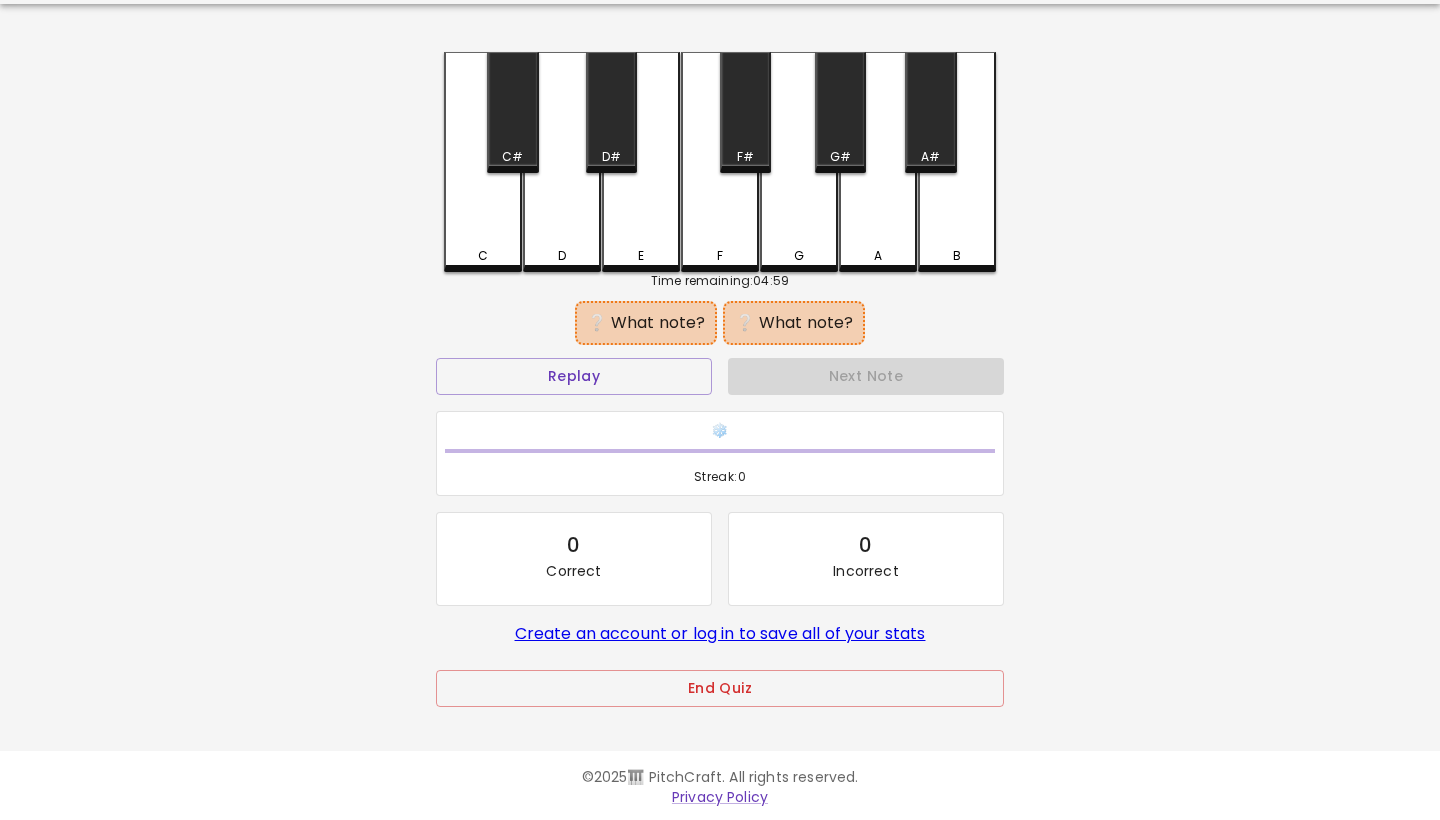 click on "D" at bounding box center [562, 162] 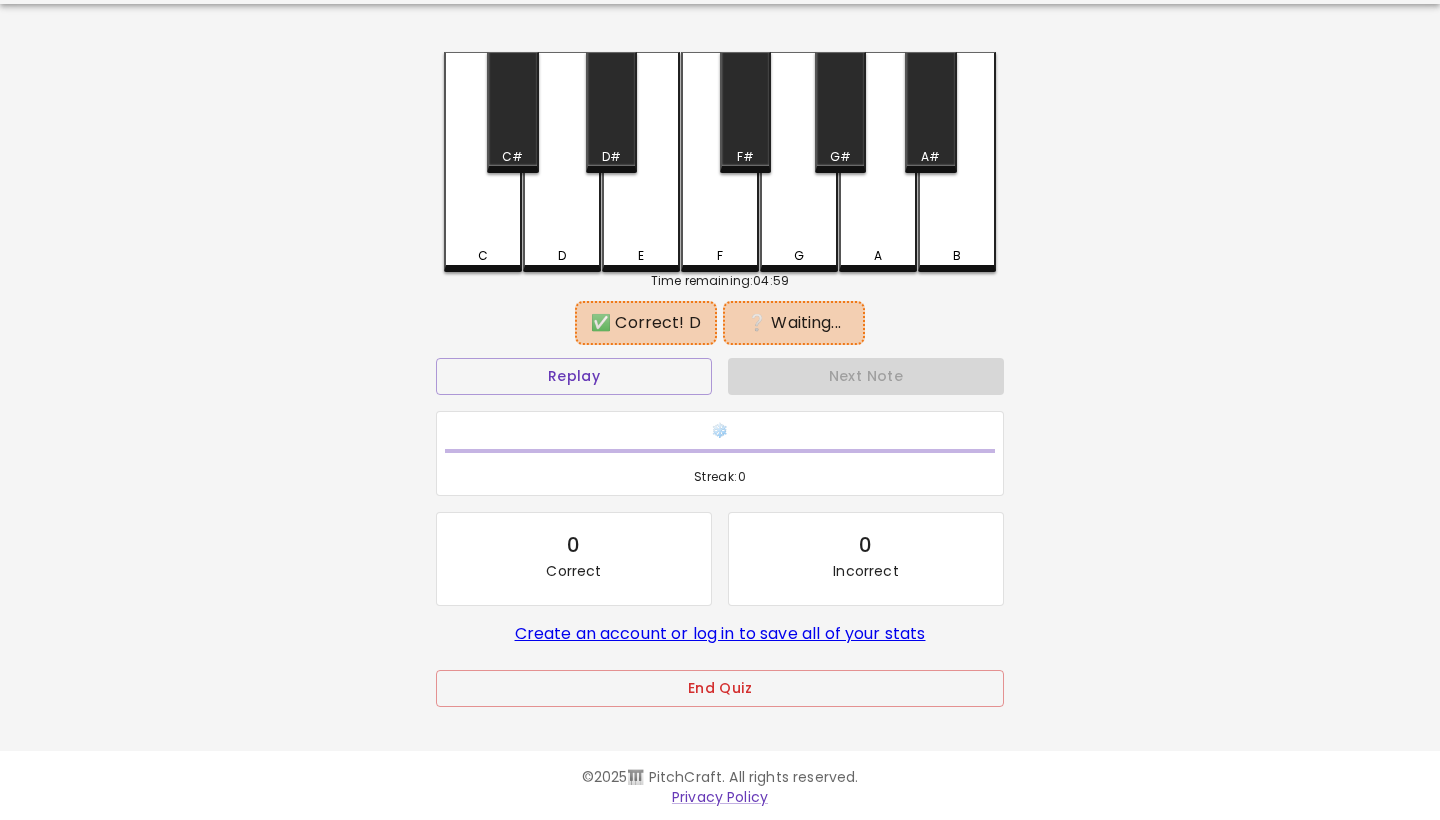 click on "E" at bounding box center [641, 162] 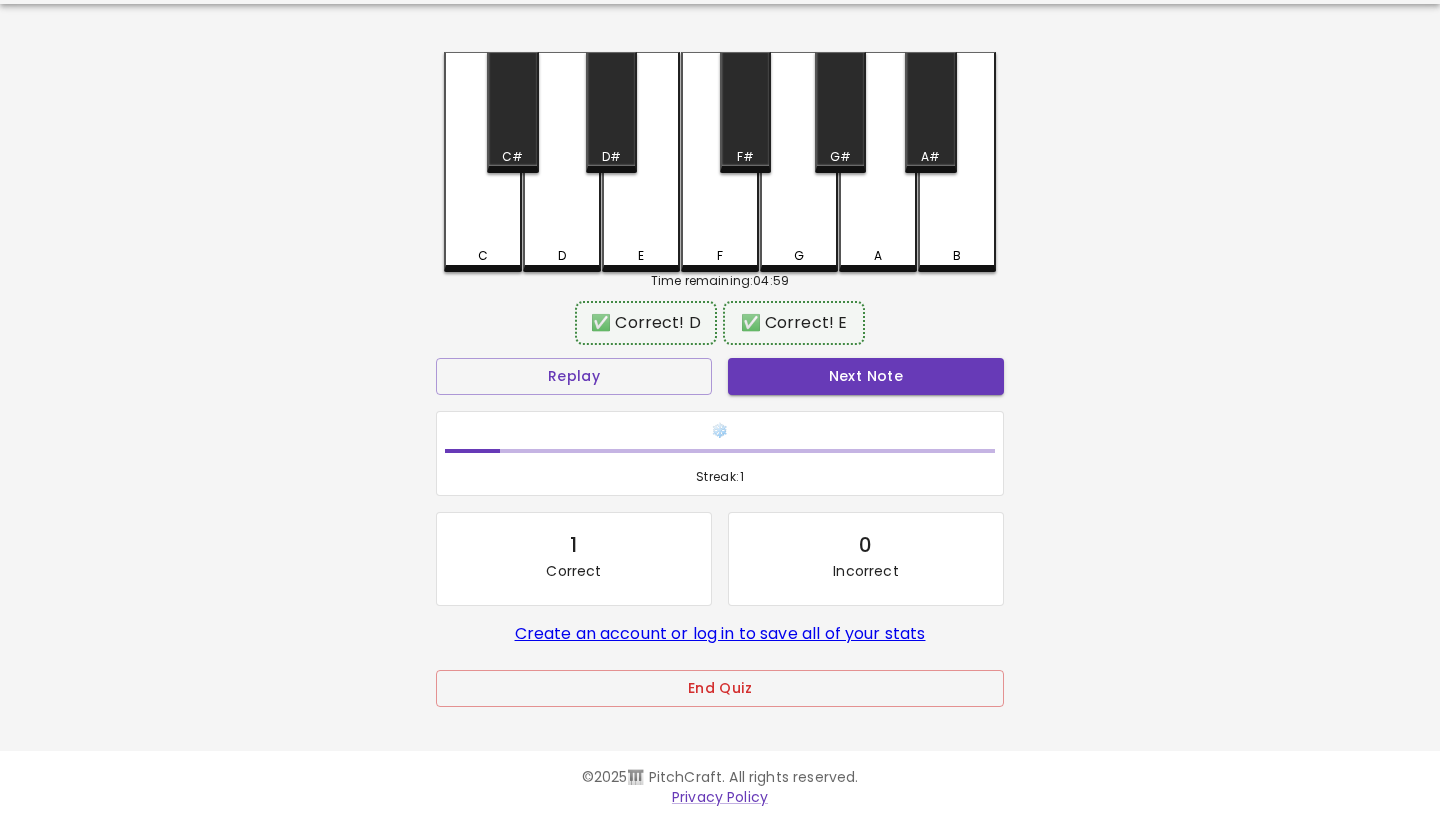 click on "🎹 PitchCraft About Badges   Log In C C# D D# E F F# G G# A A# B Time remaining:  04:59 ✅ Correct! D ✅ Correct! E Replay  Next Note    ❄️ Streak:  1 1 Correct 0 Incorrect Create an account or log in to save all of your stats     End Quiz" at bounding box center (720, 337) 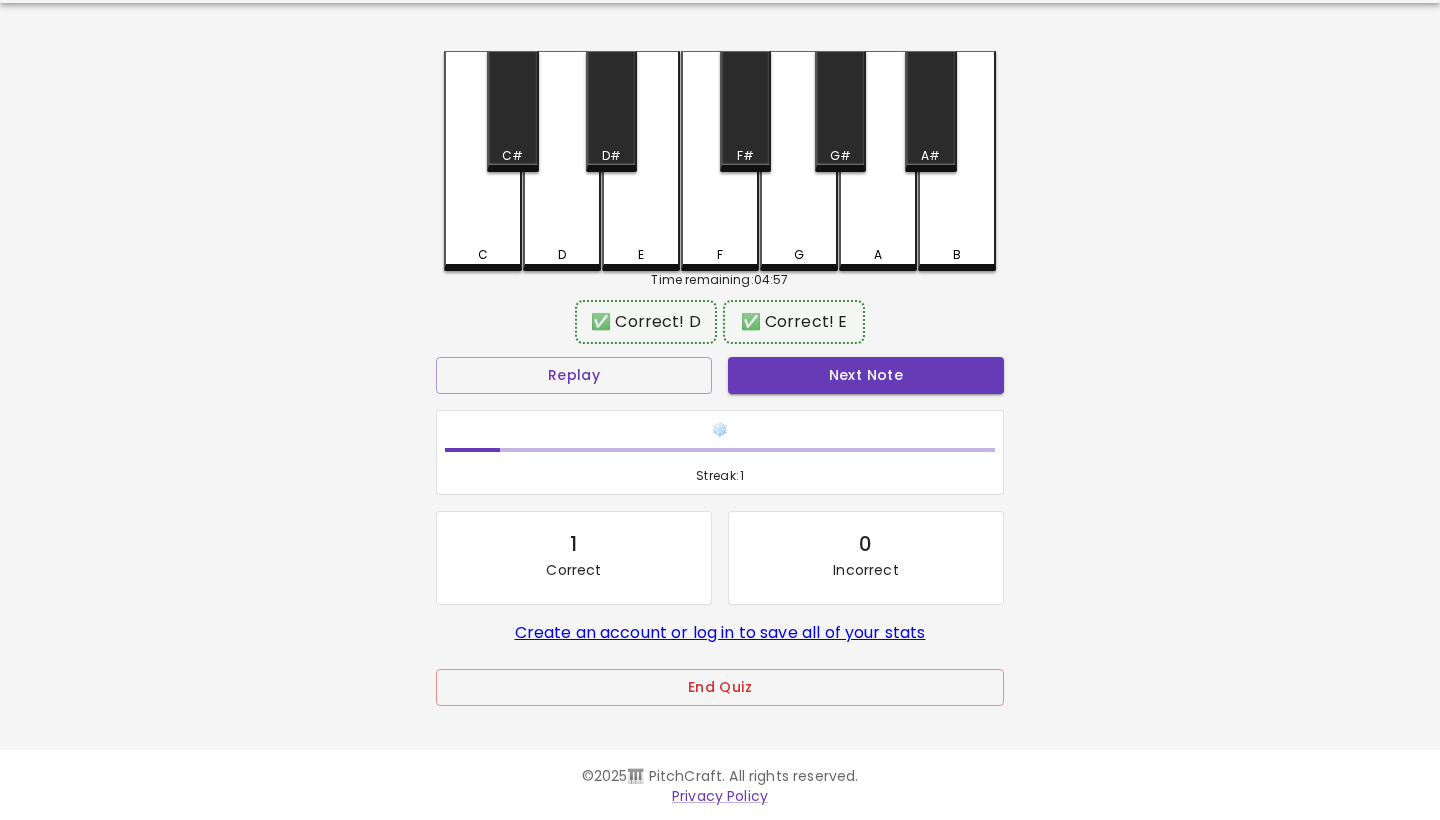 scroll, scrollTop: 60, scrollLeft: 0, axis: vertical 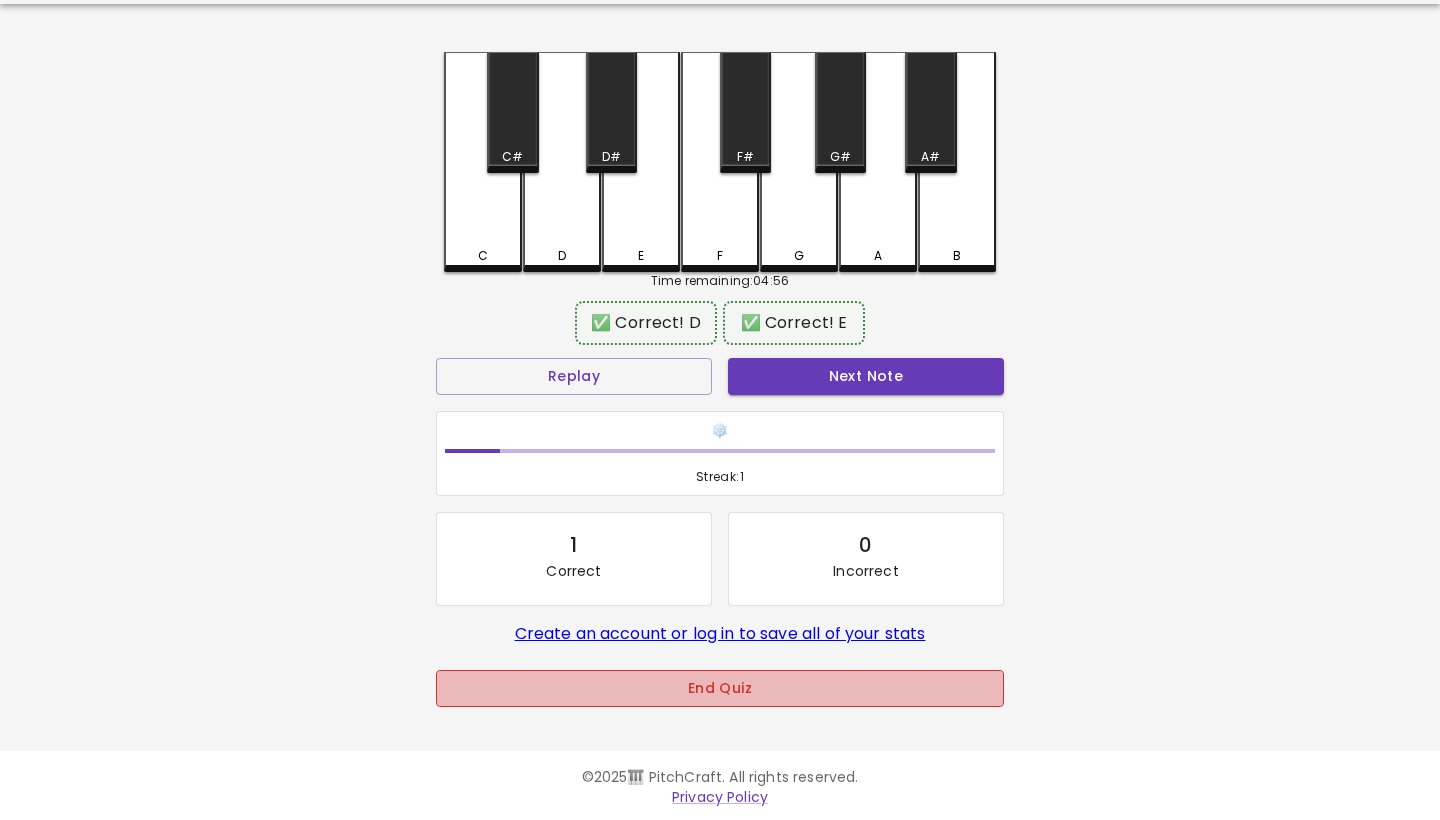 click on "End Quiz" at bounding box center [720, 688] 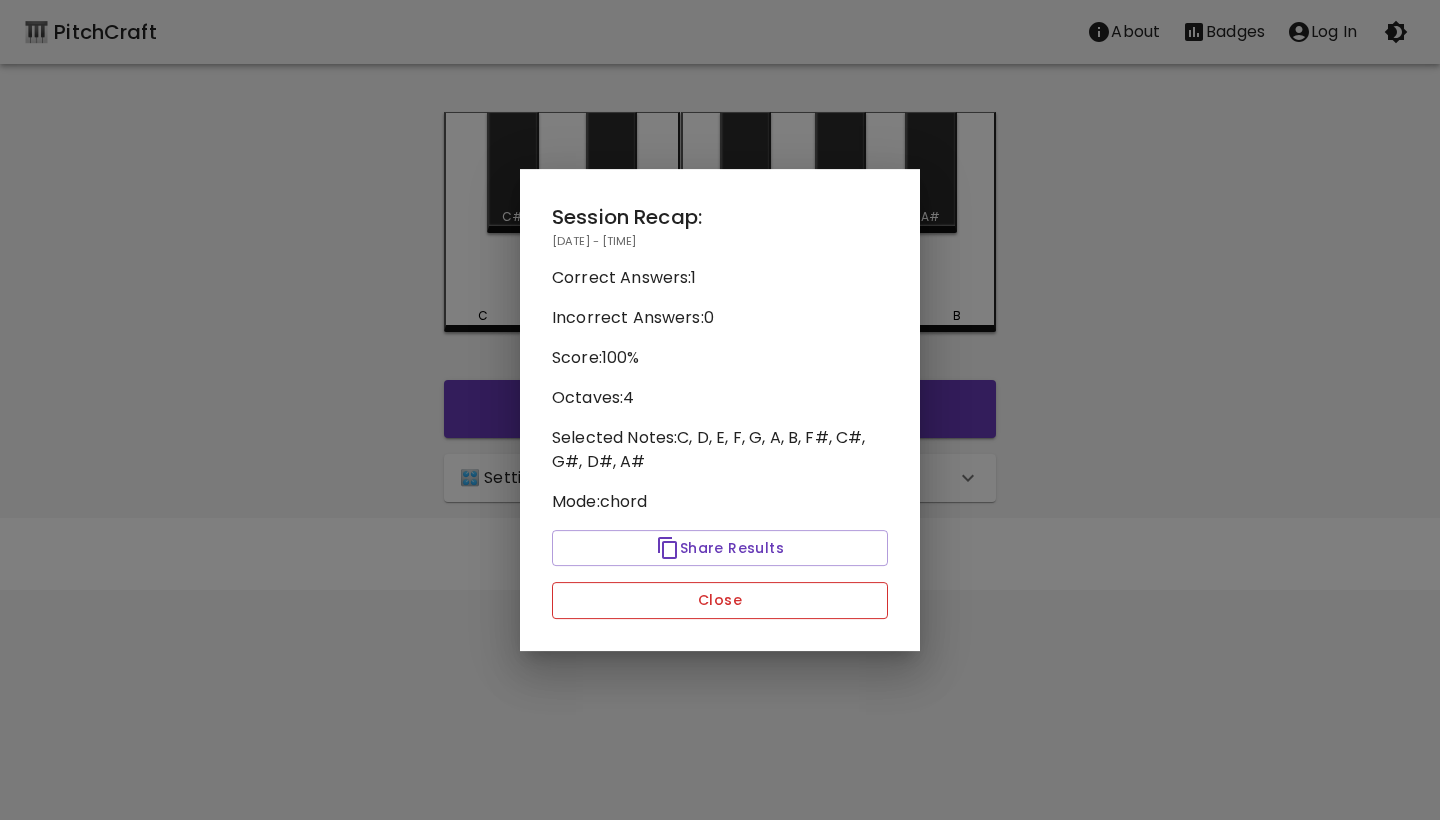 click on "Close" at bounding box center (720, 600) 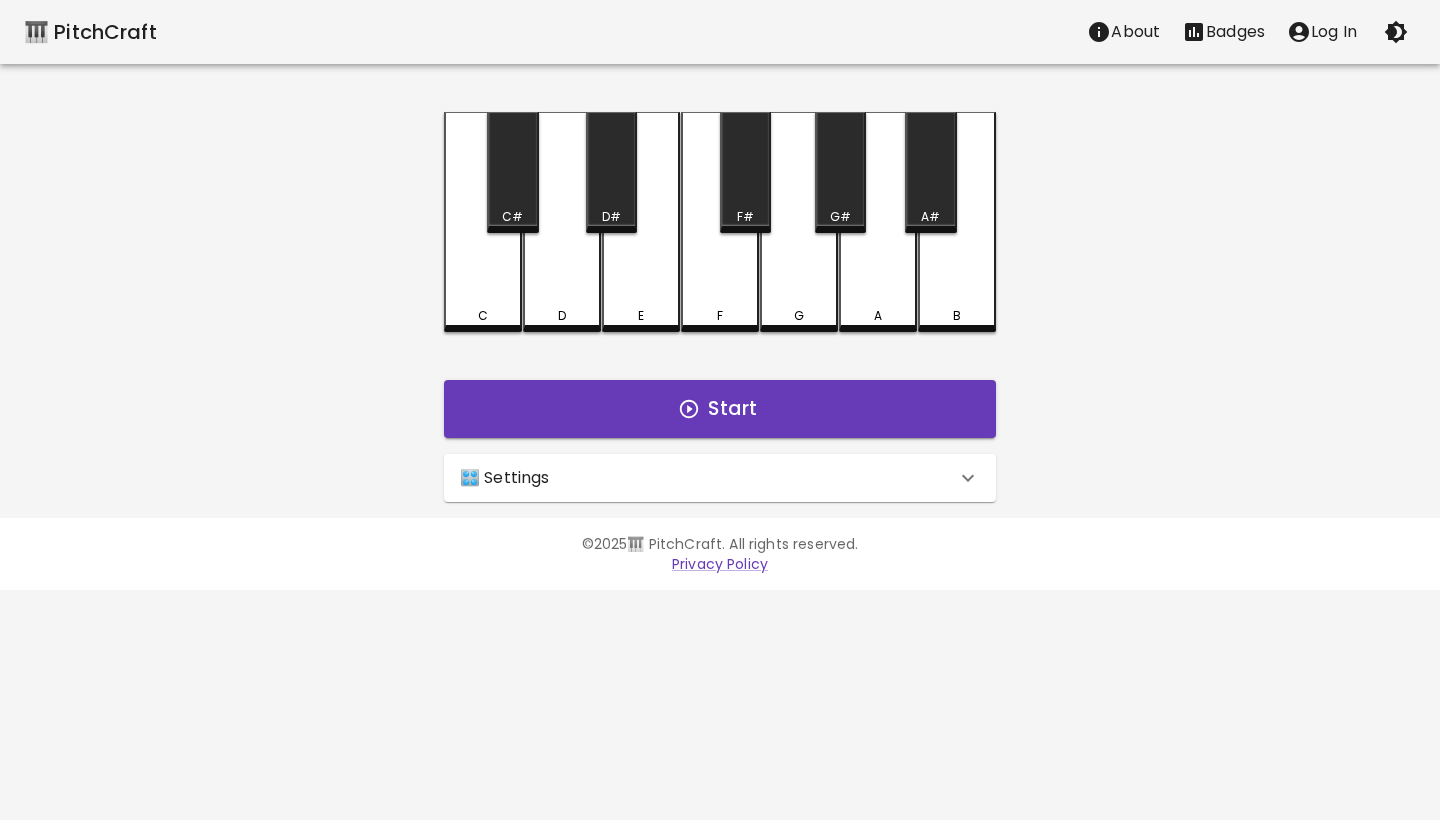 click on "🎛️ Settings" at bounding box center (708, 478) 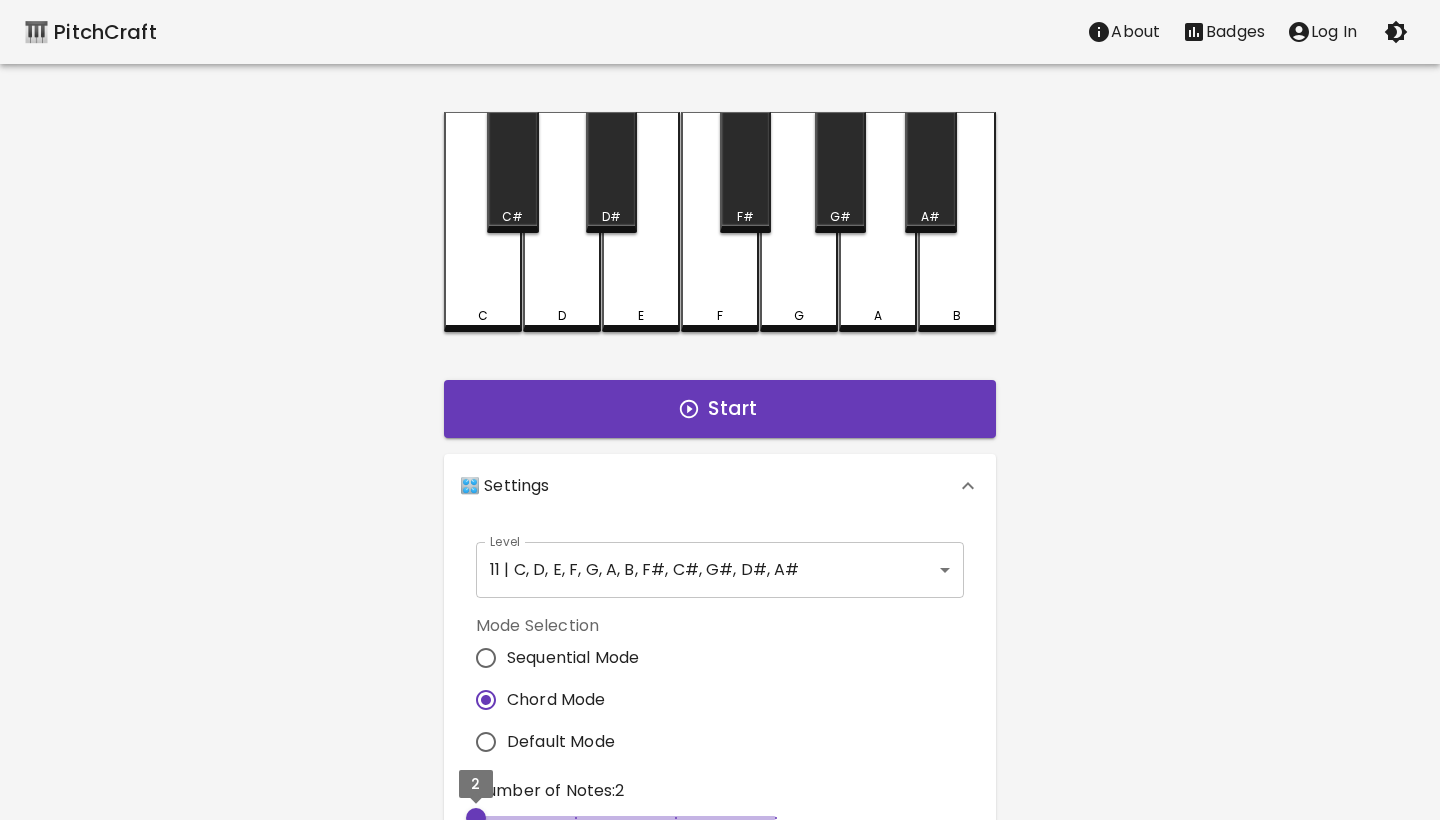 click on "2" at bounding box center [476, 818] 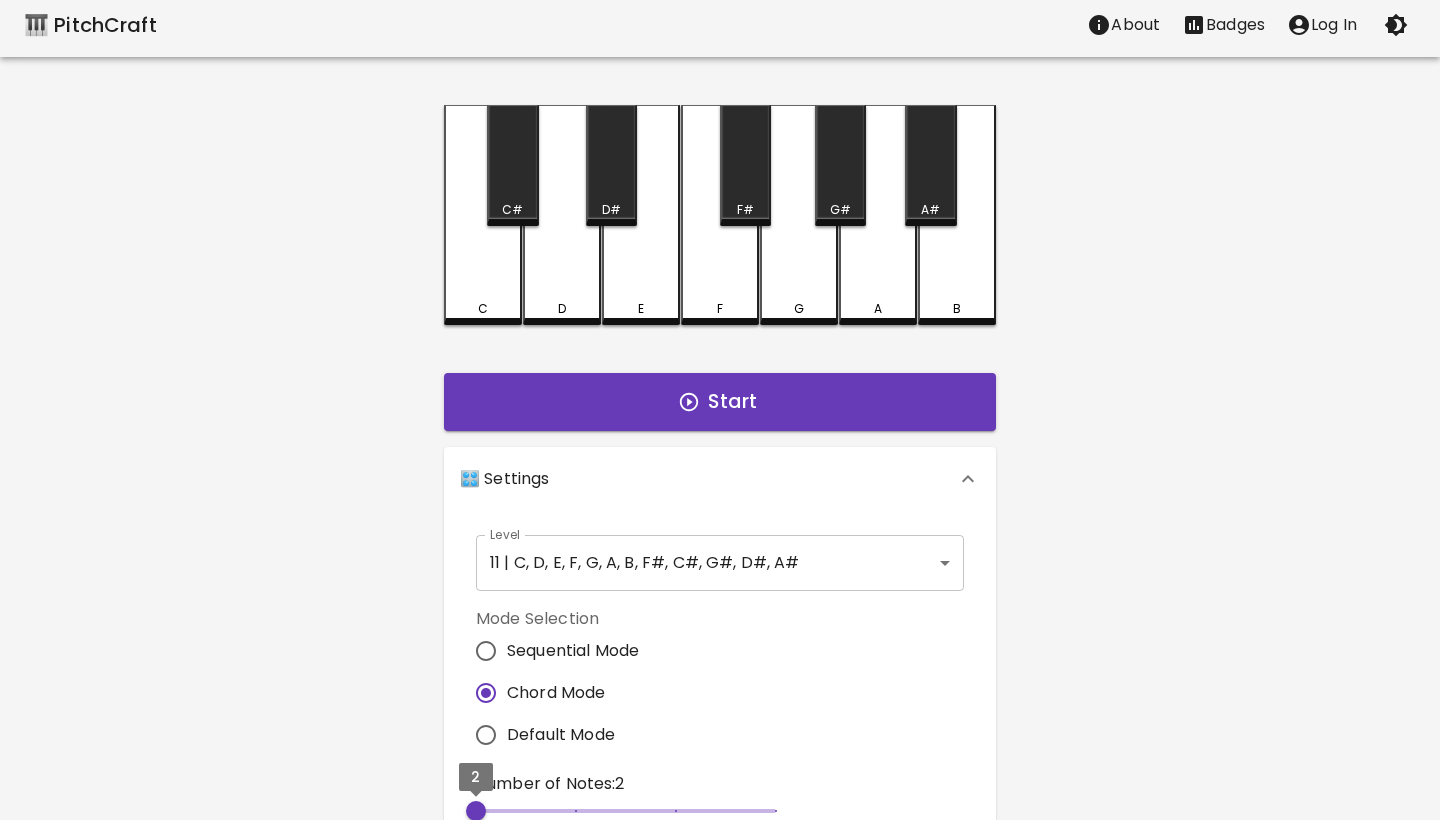 click on "2" at bounding box center (476, 811) 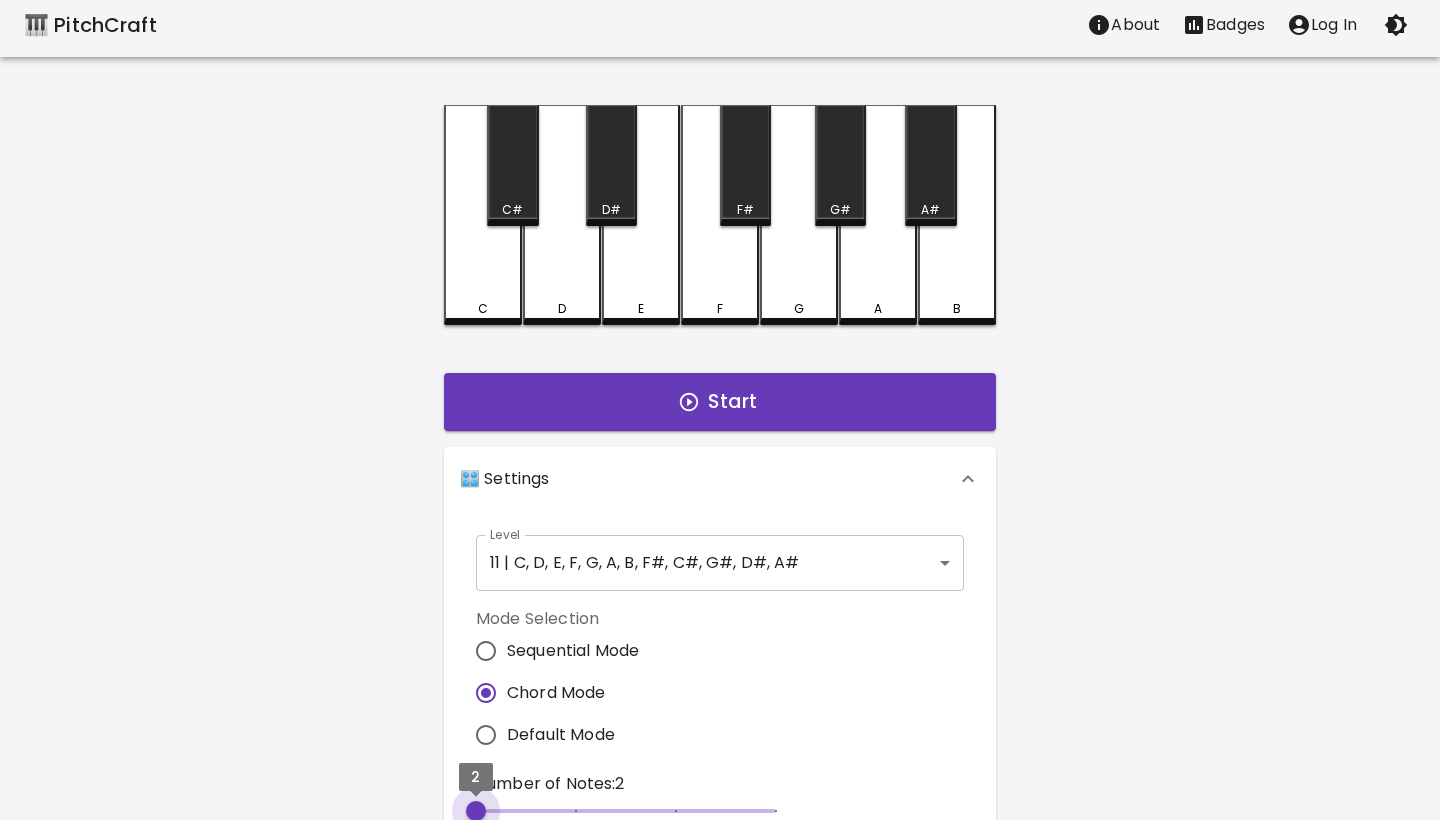 click on "2" at bounding box center [476, 811] 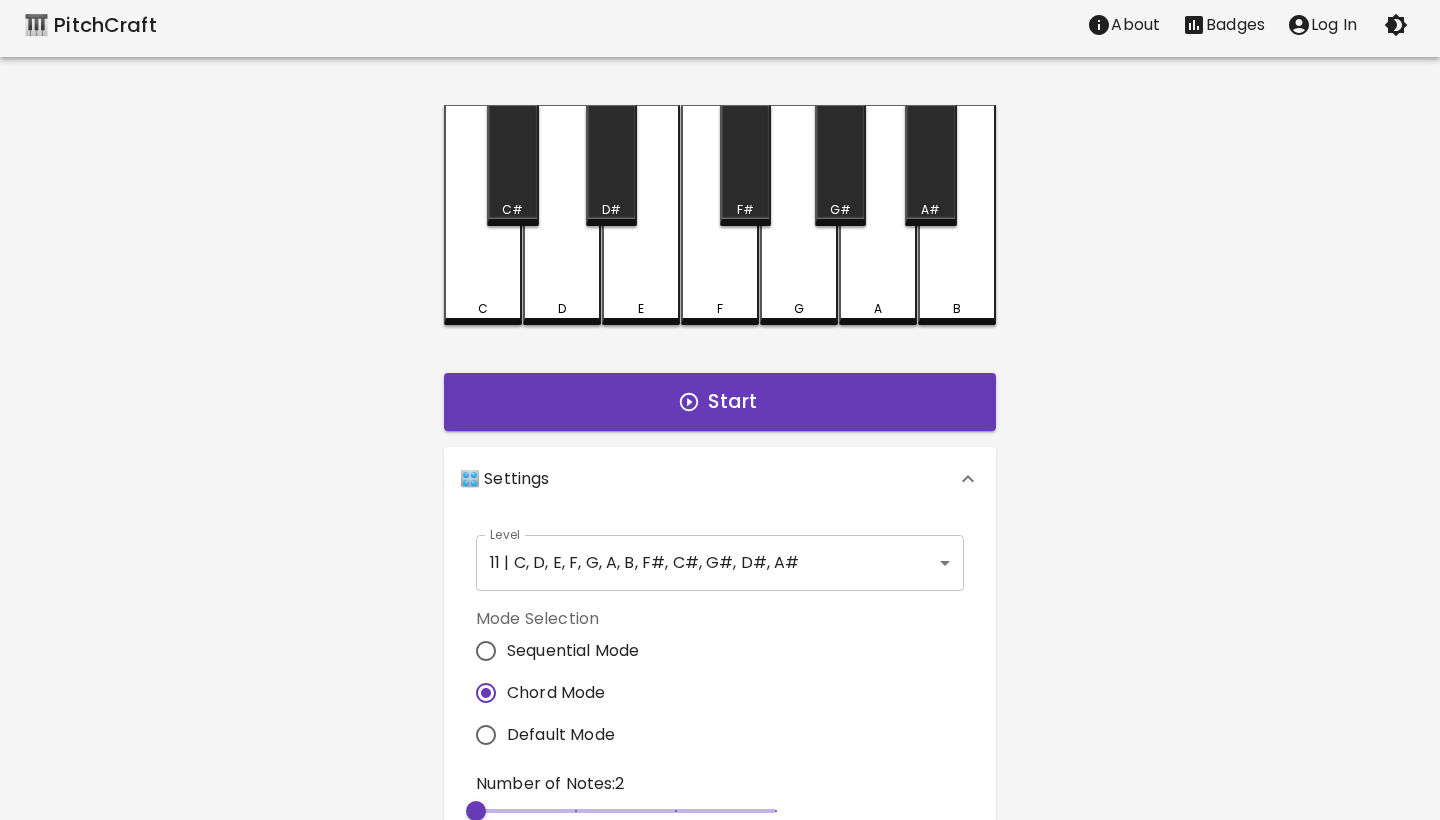 click on "2" at bounding box center (626, 811) 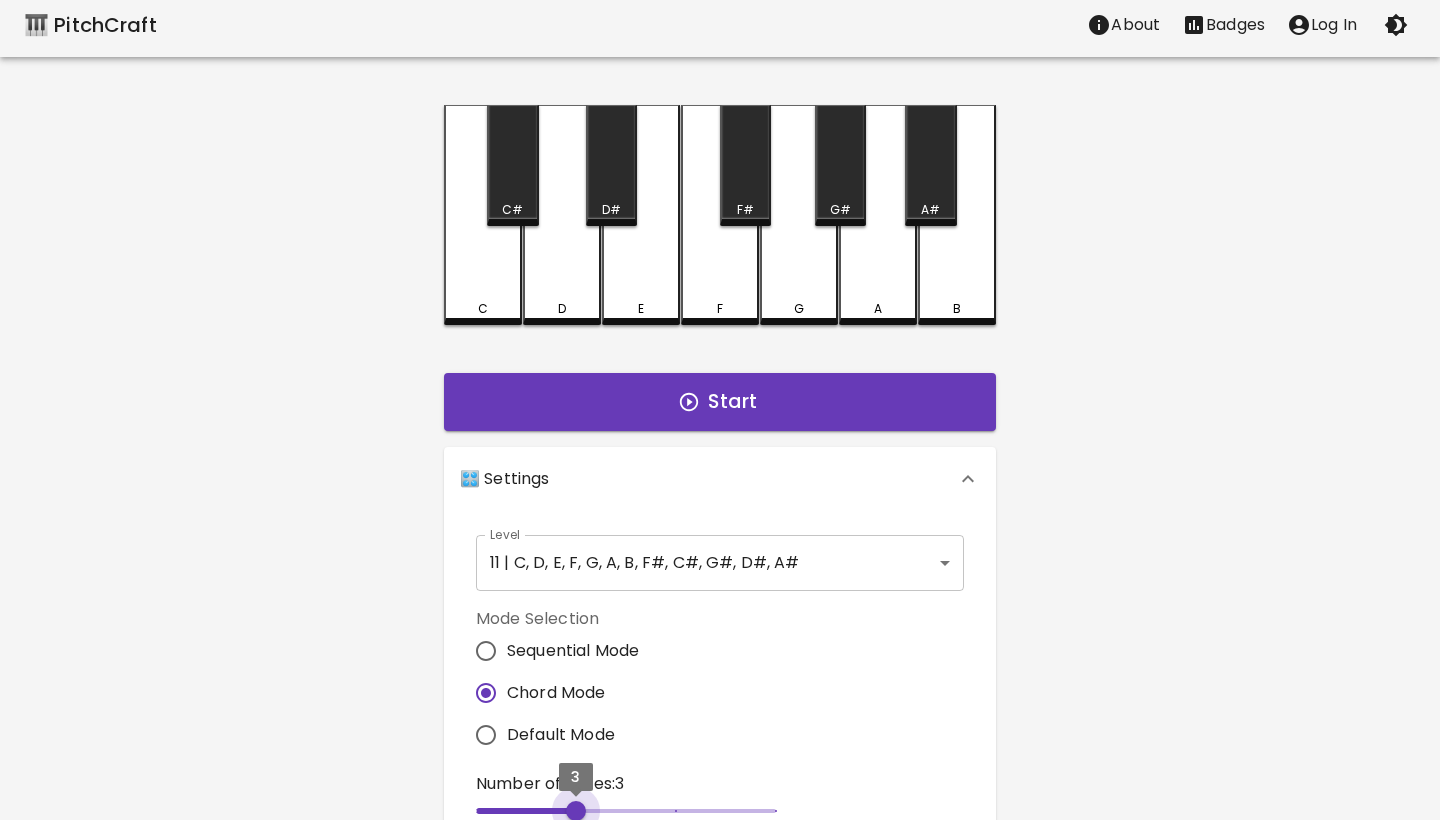 click on "3" at bounding box center [626, 811] 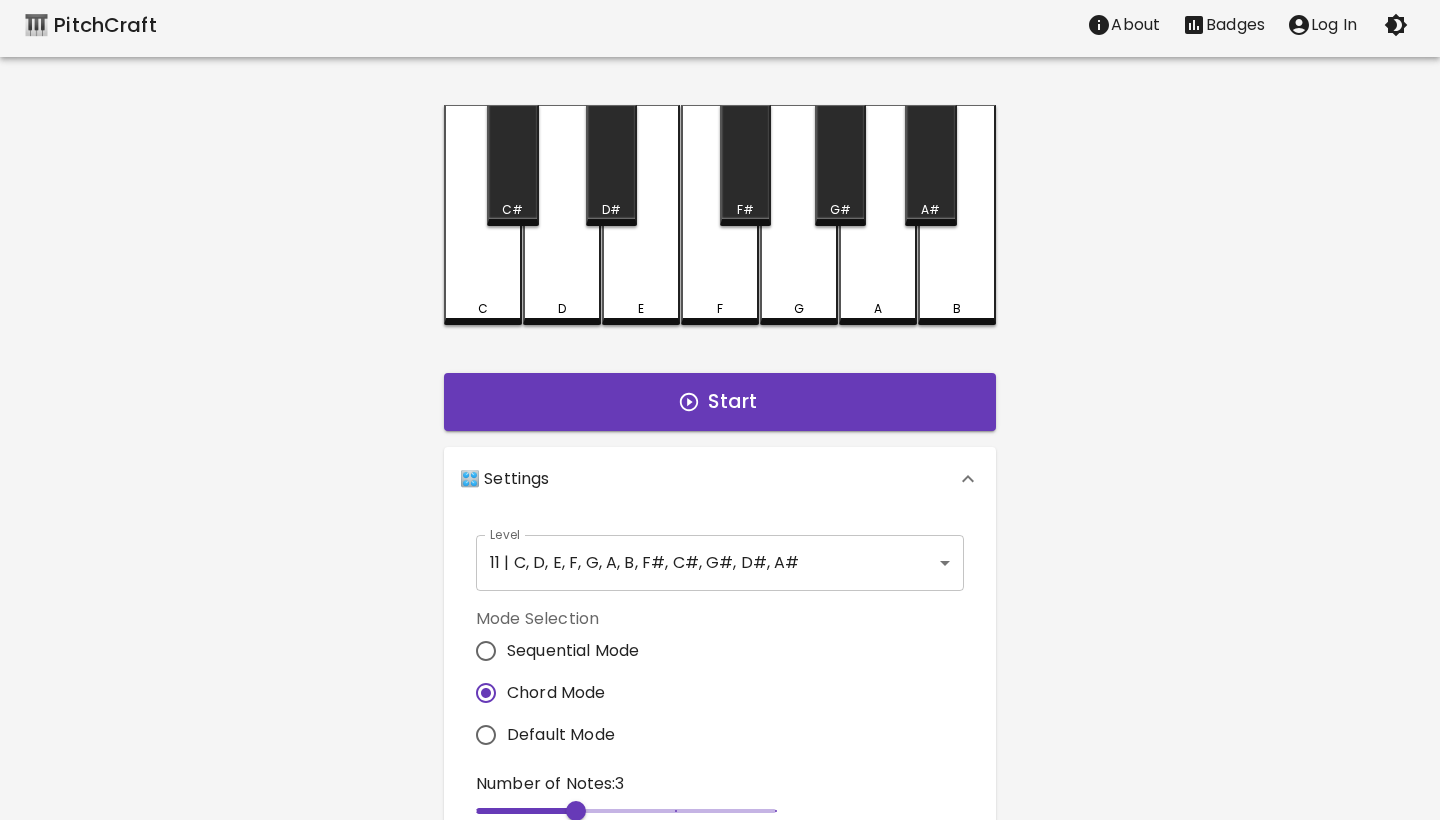 click on "3" at bounding box center (626, 811) 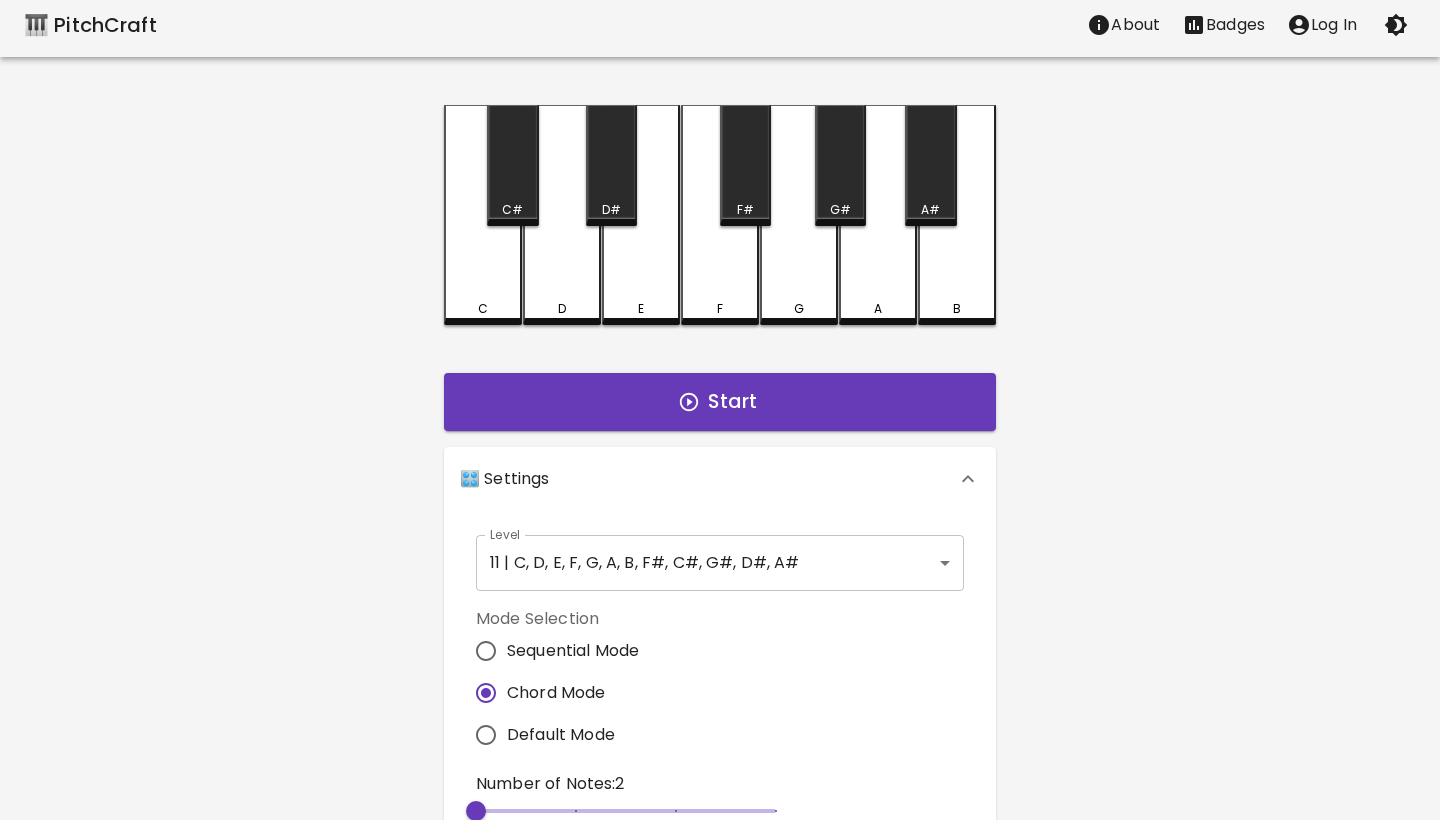 click on "2" at bounding box center (626, 811) 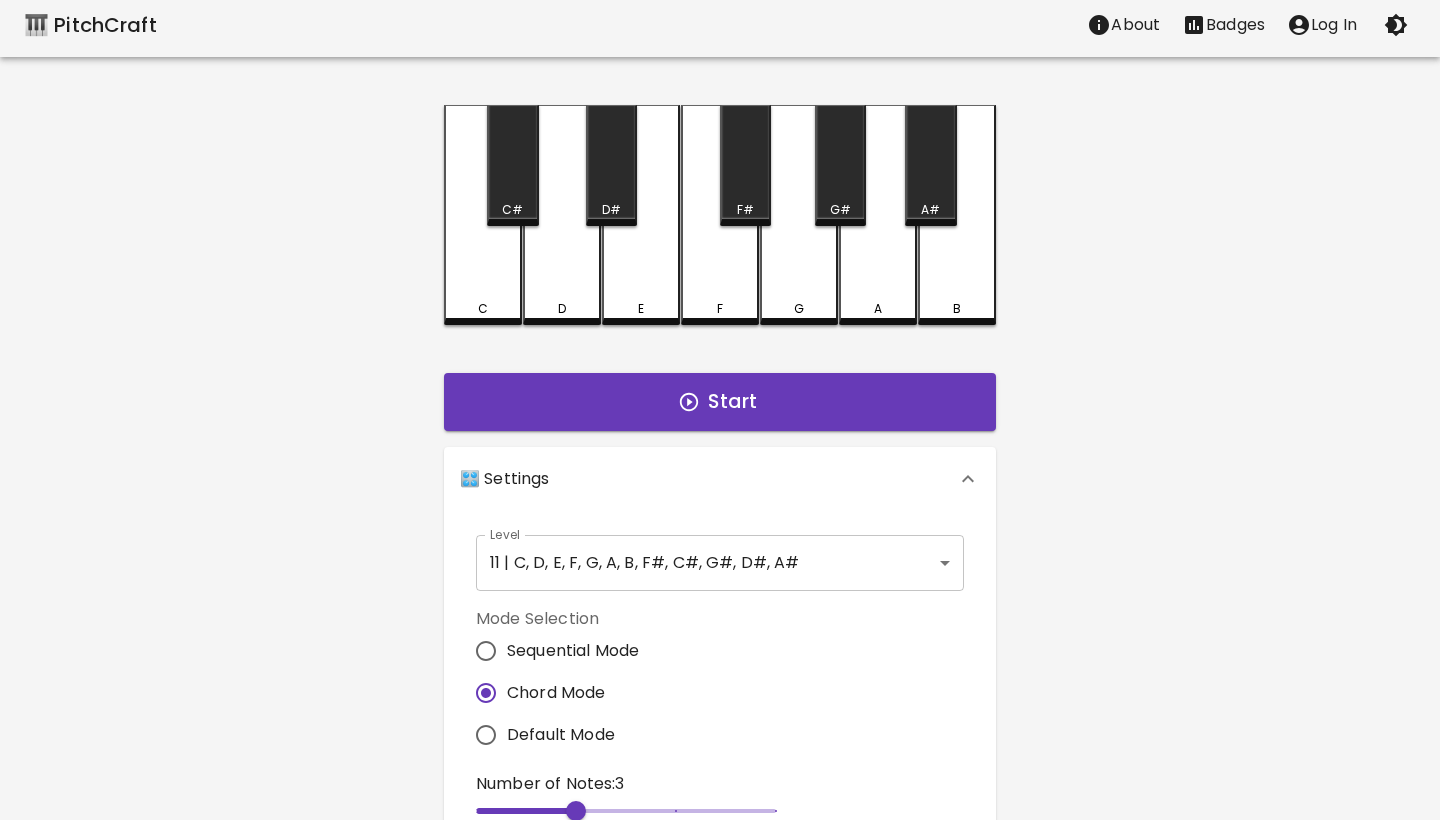 click at bounding box center (527, 811) 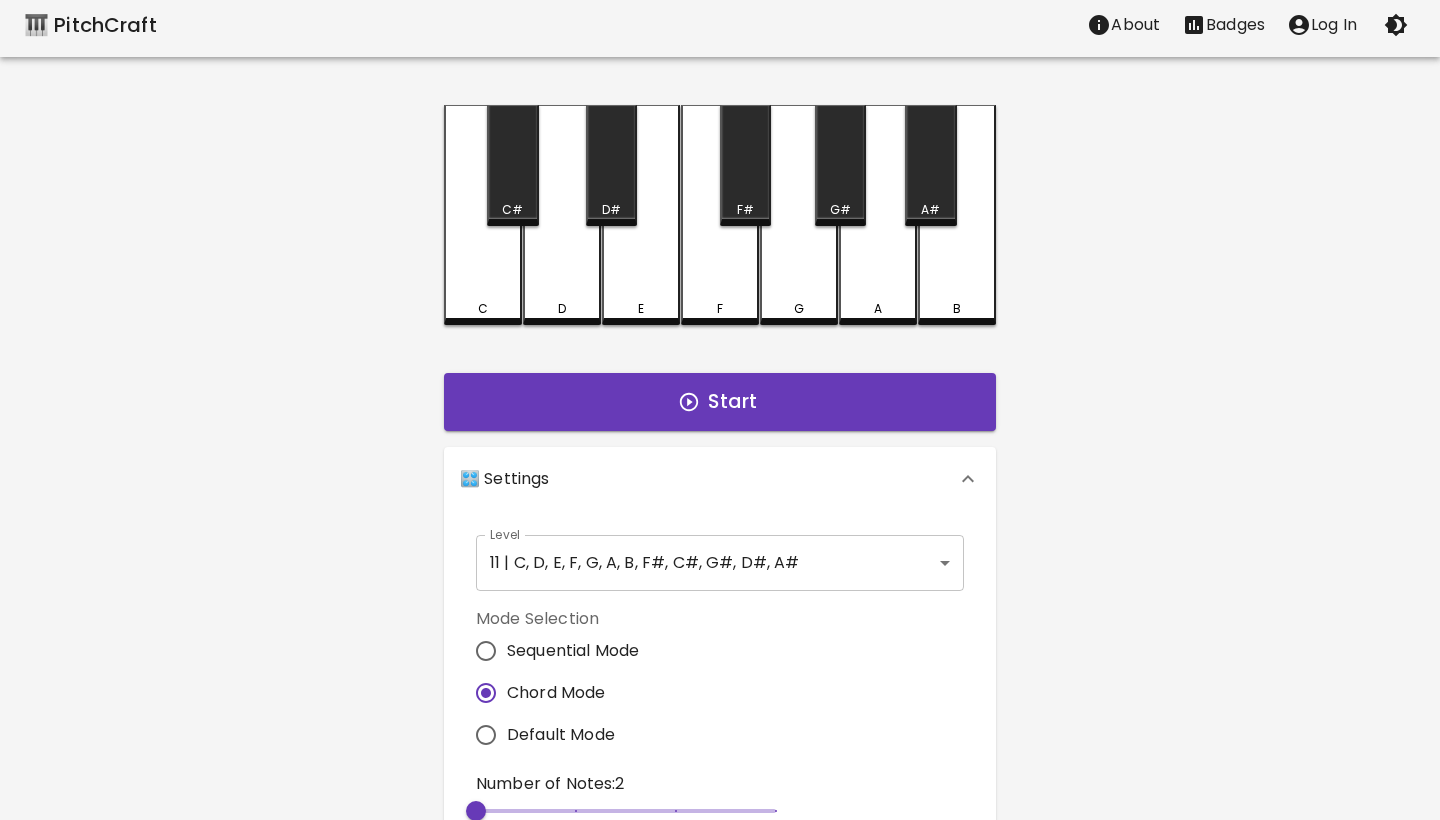type on "3" 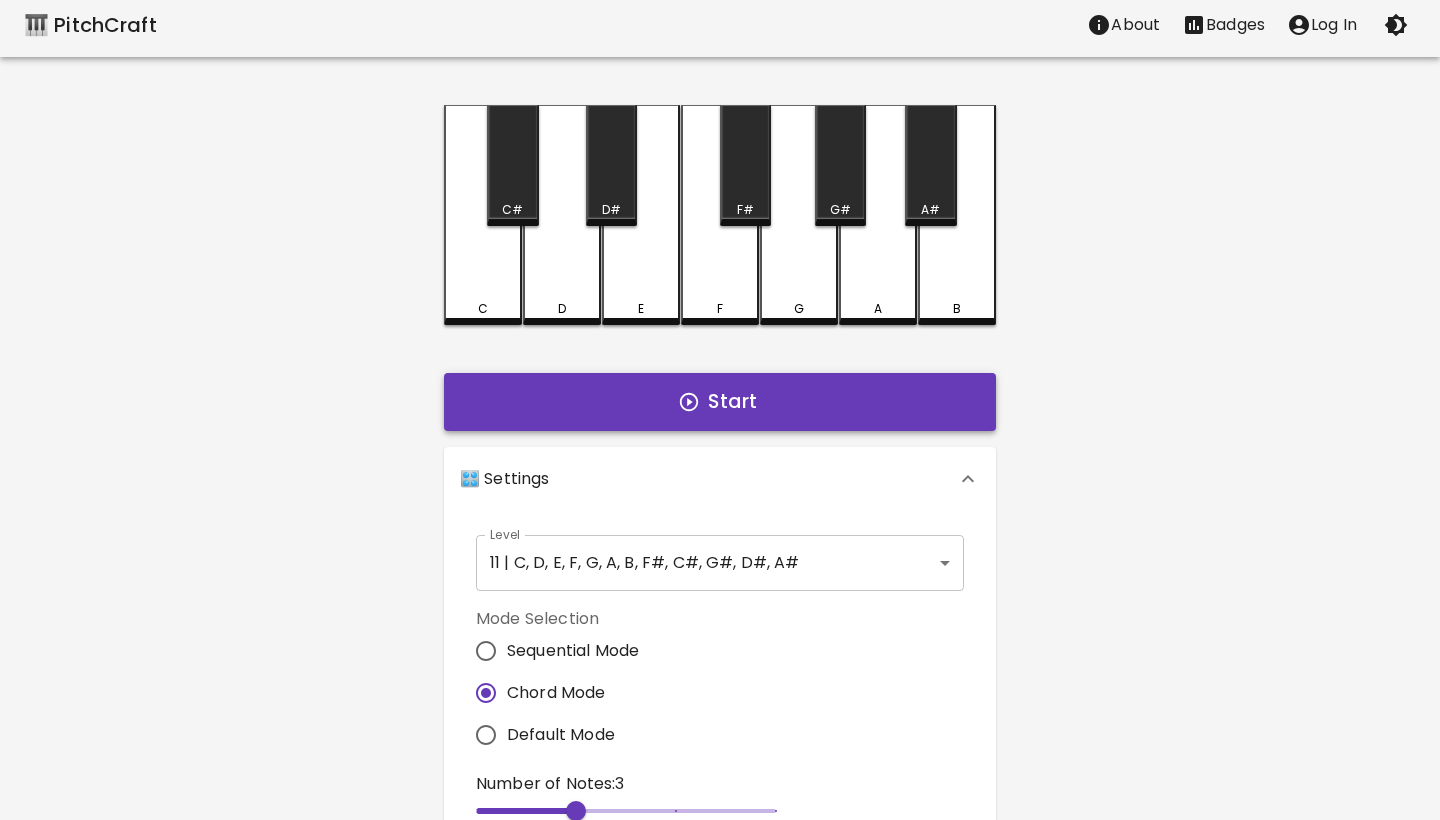 click on "Start" at bounding box center (720, 402) 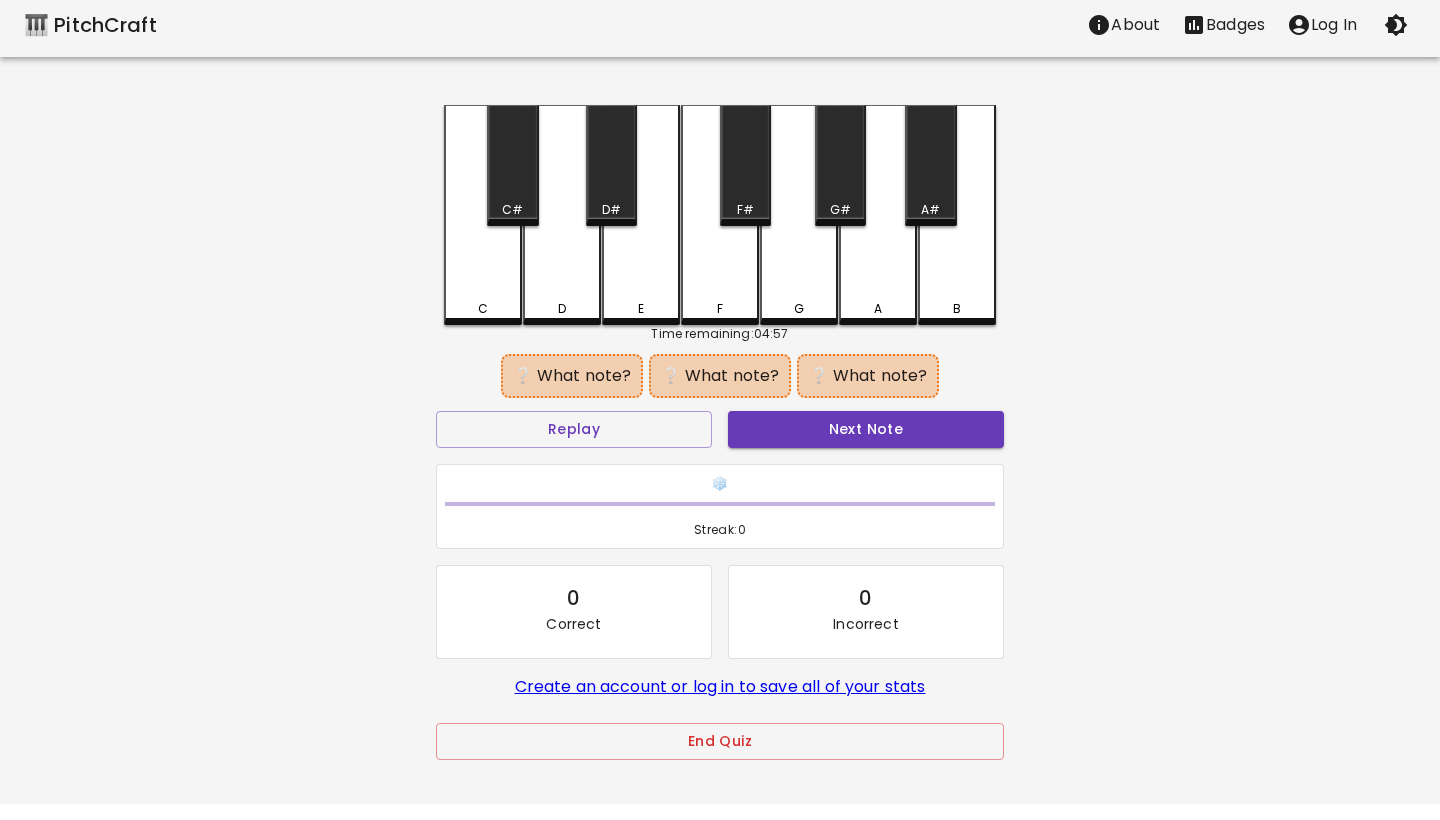click on "C#" at bounding box center [512, 210] 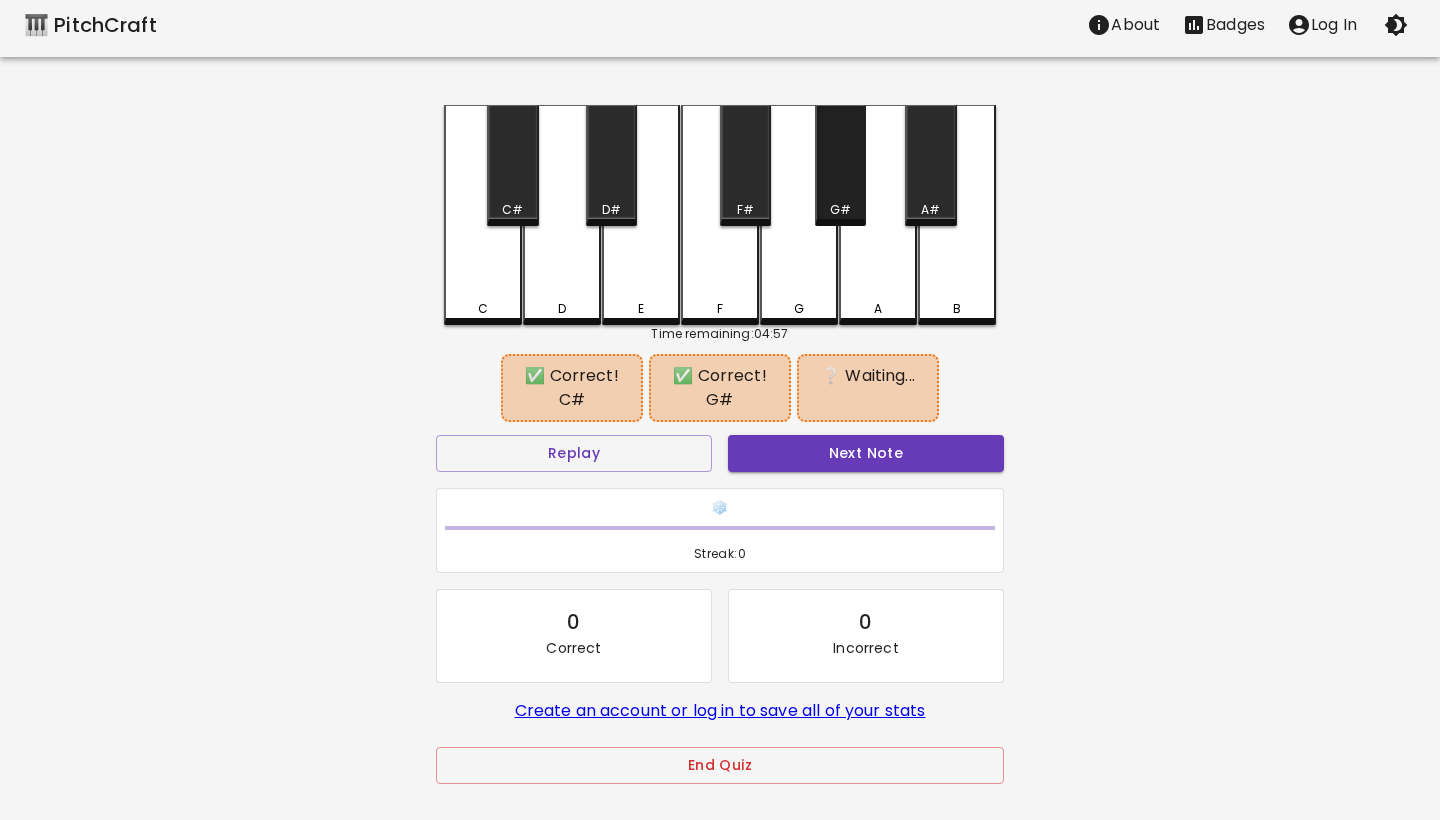 click on "G#" at bounding box center [840, 210] 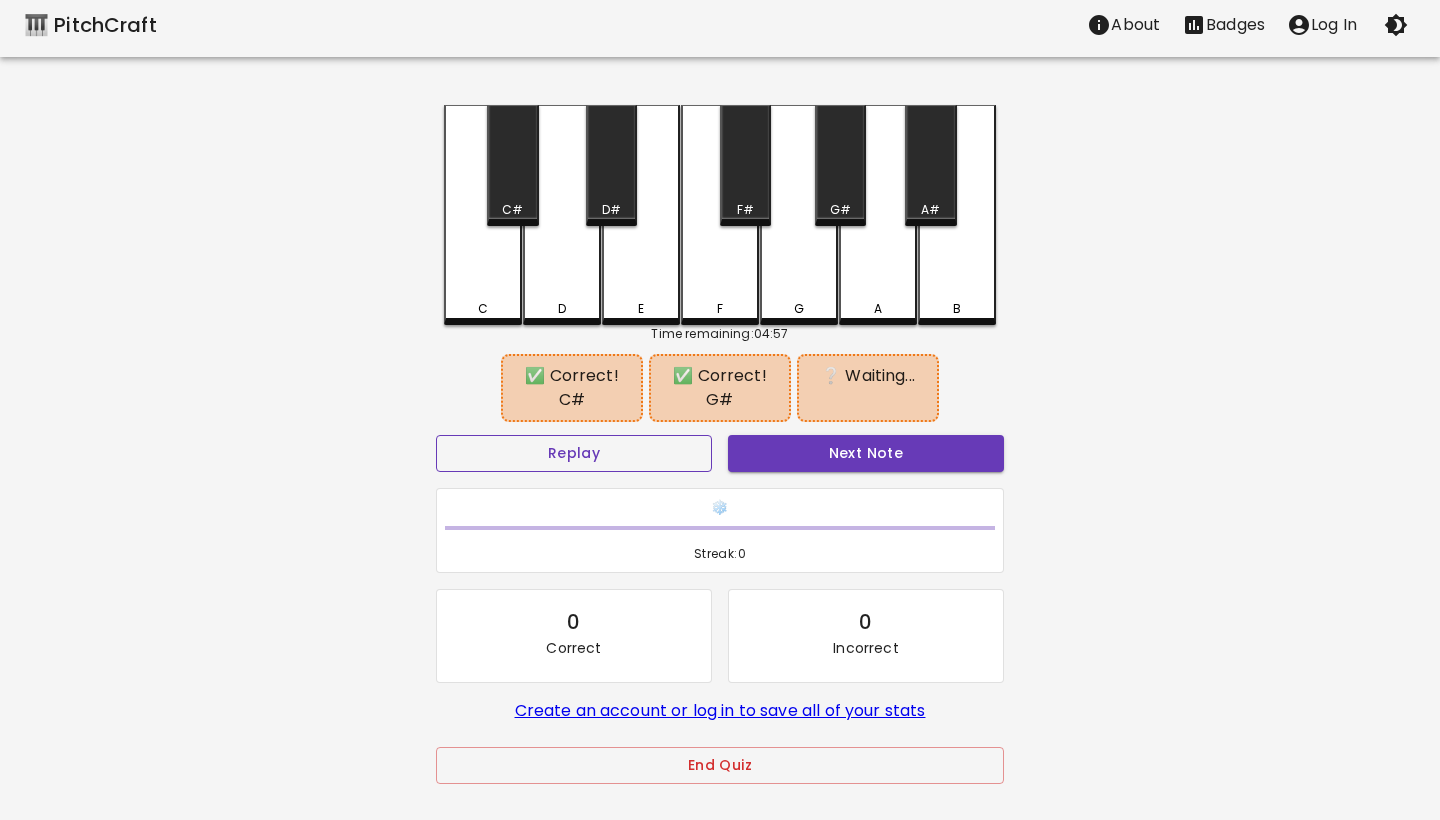 click on "Replay" at bounding box center [574, 453] 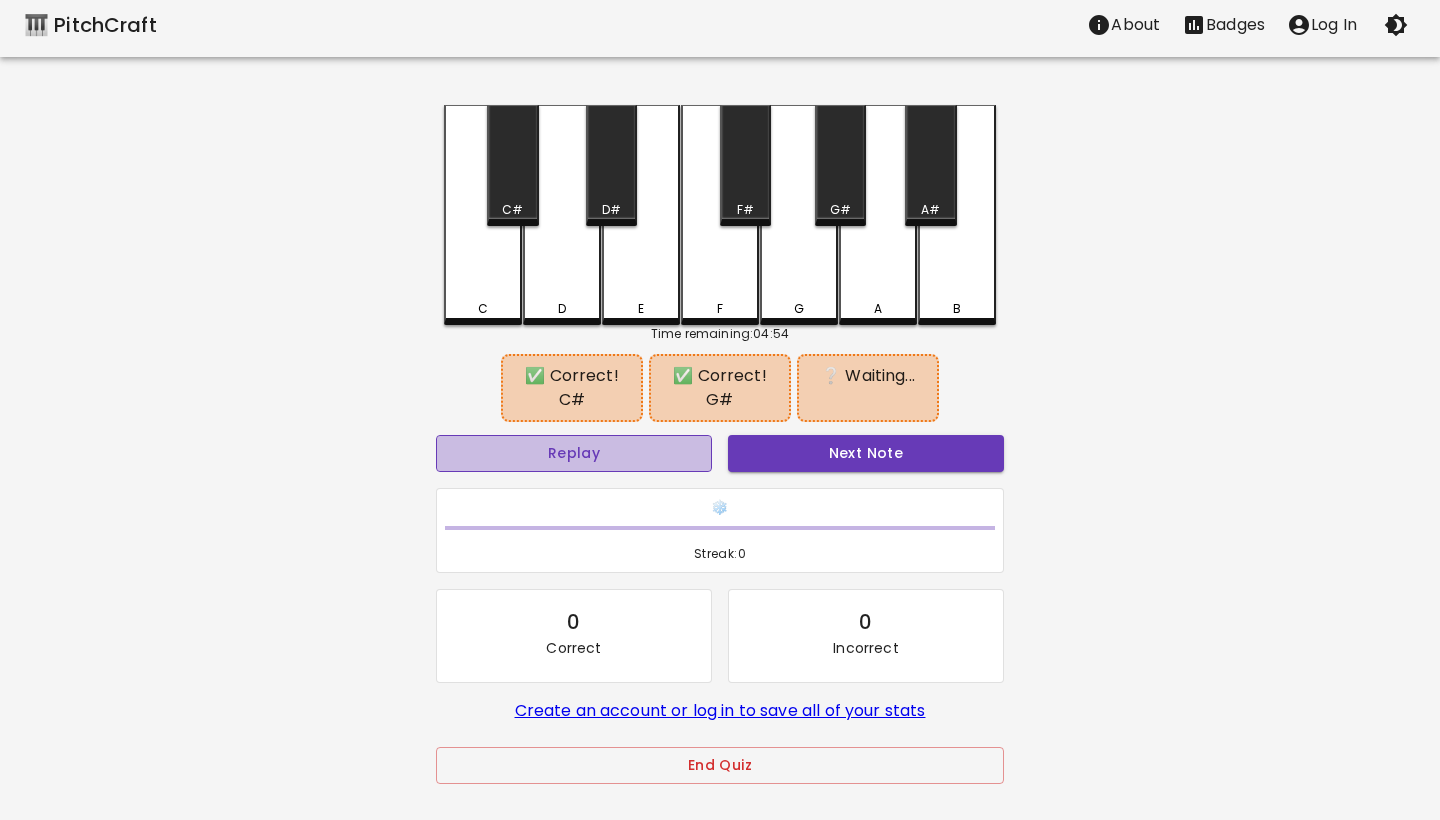 click on "Replay" at bounding box center [574, 453] 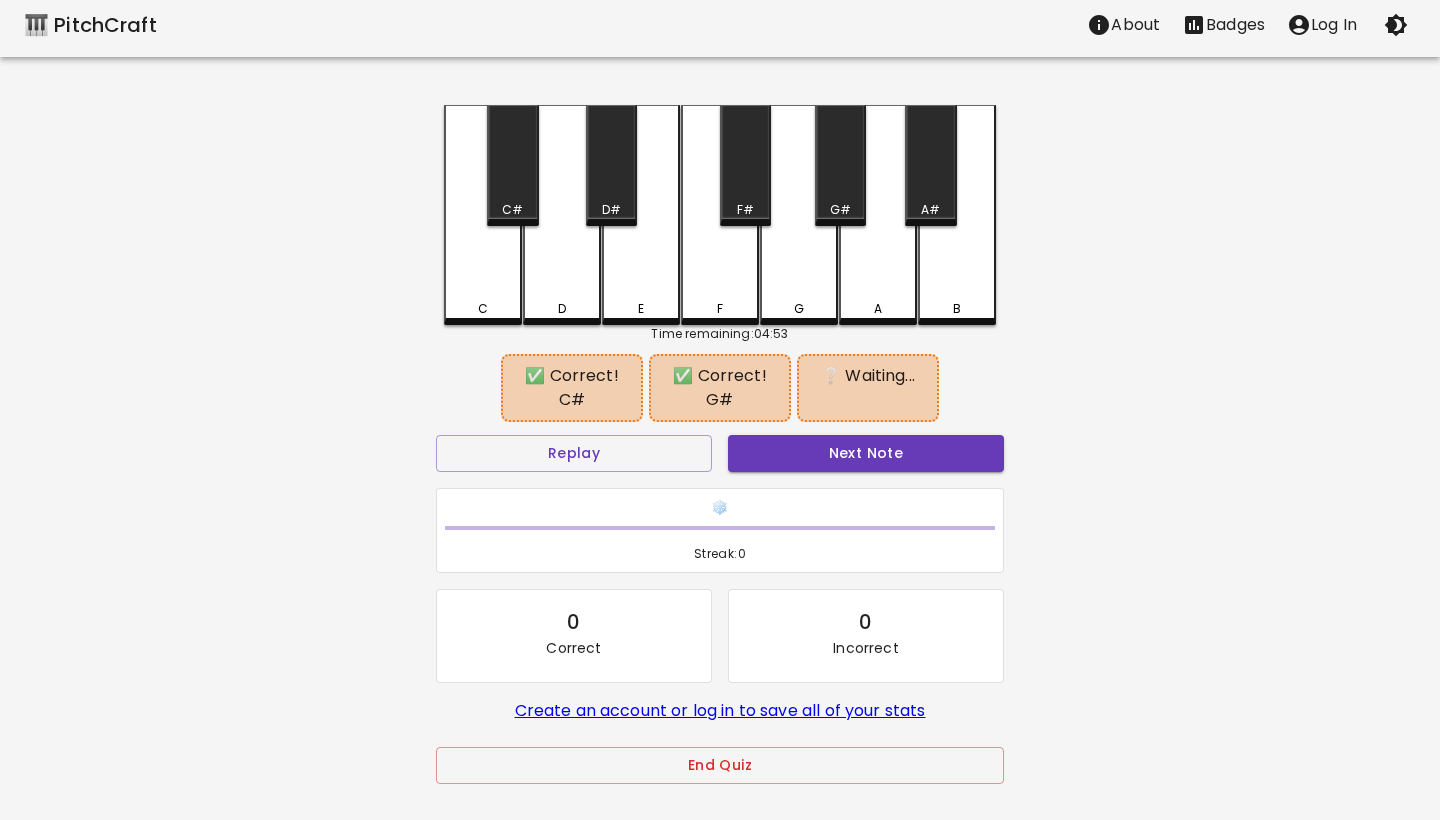 click on "A#" at bounding box center [930, 210] 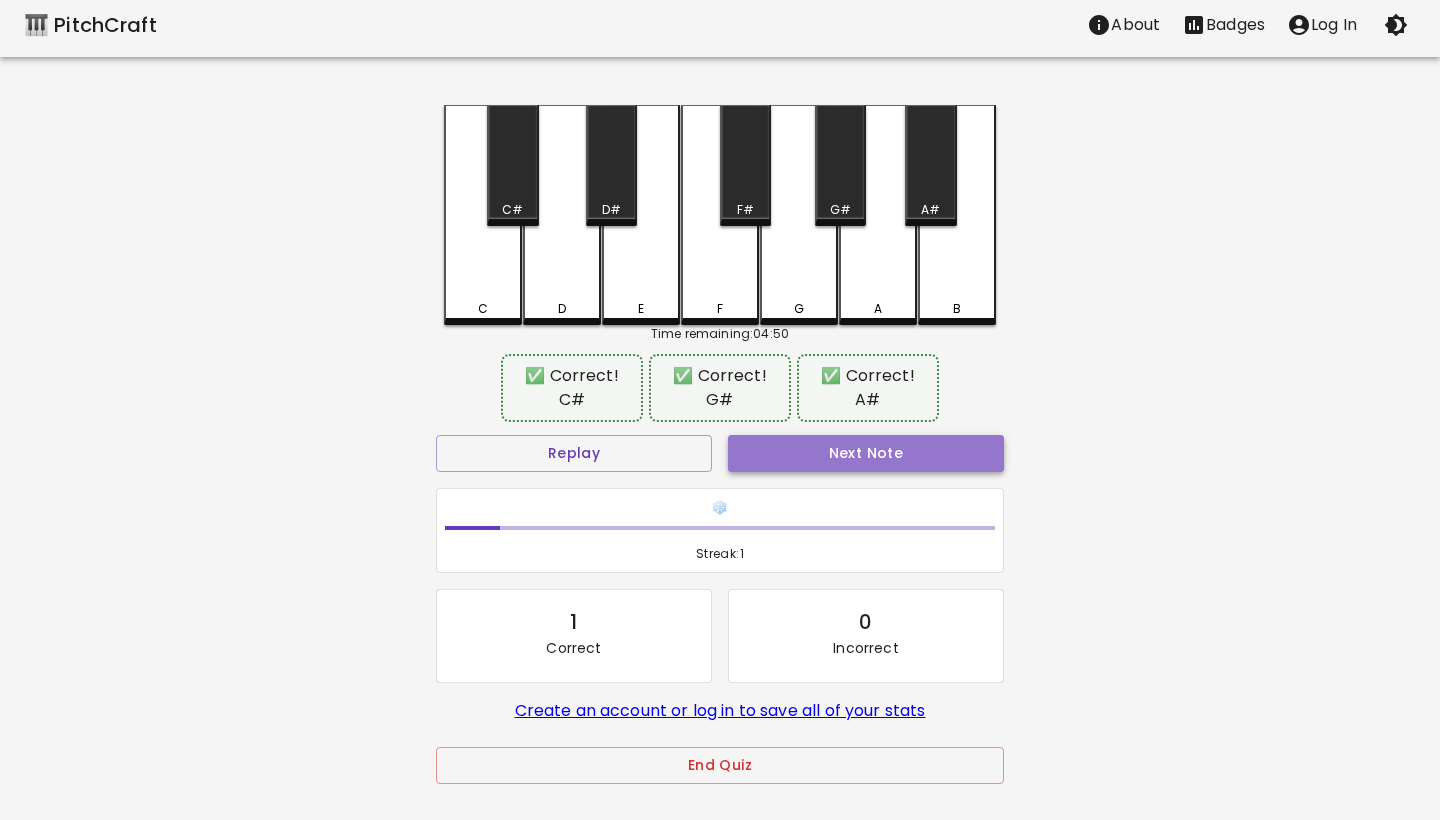 click on "Next Note" at bounding box center [866, 453] 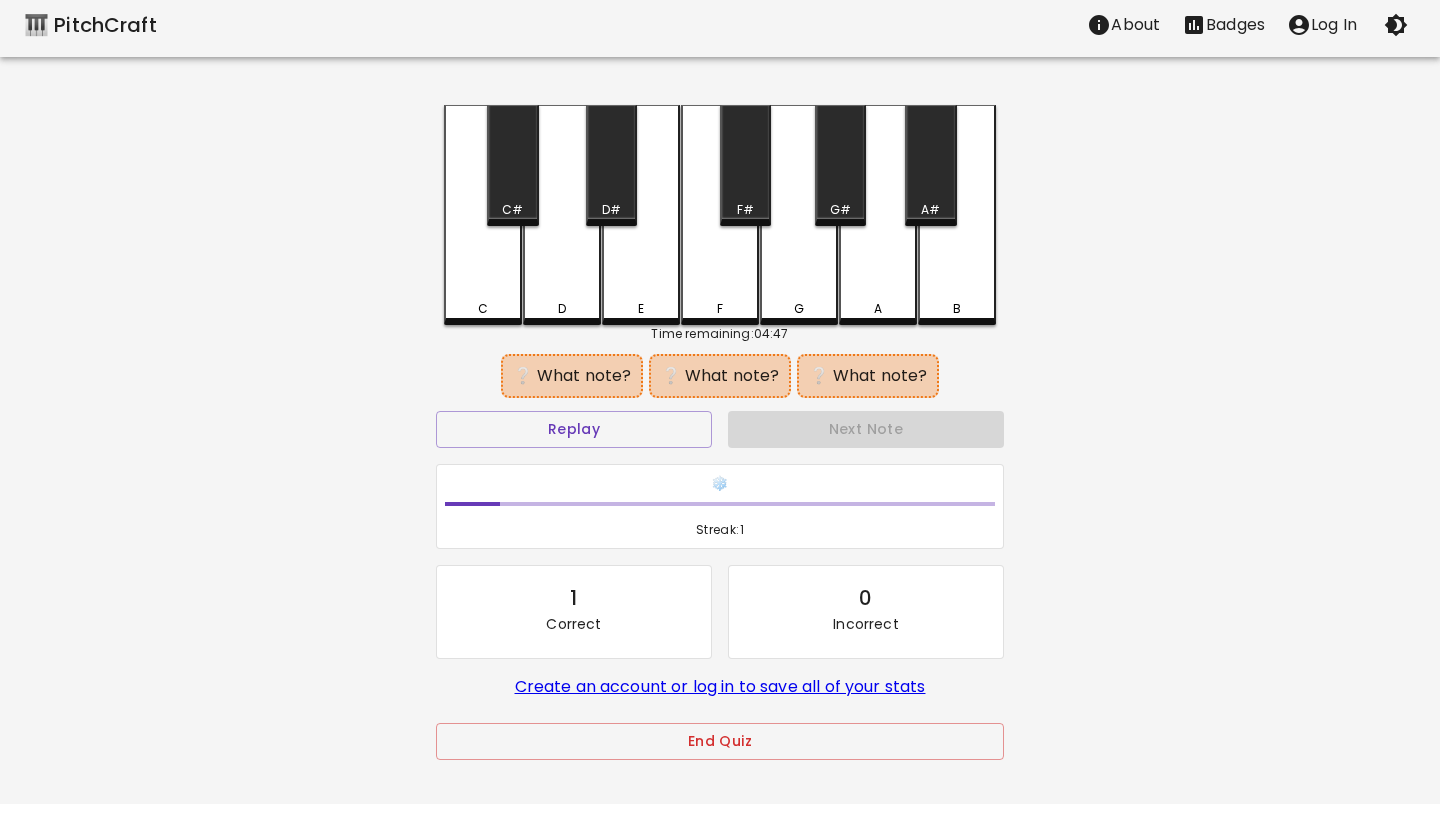 click on "G" at bounding box center (799, 309) 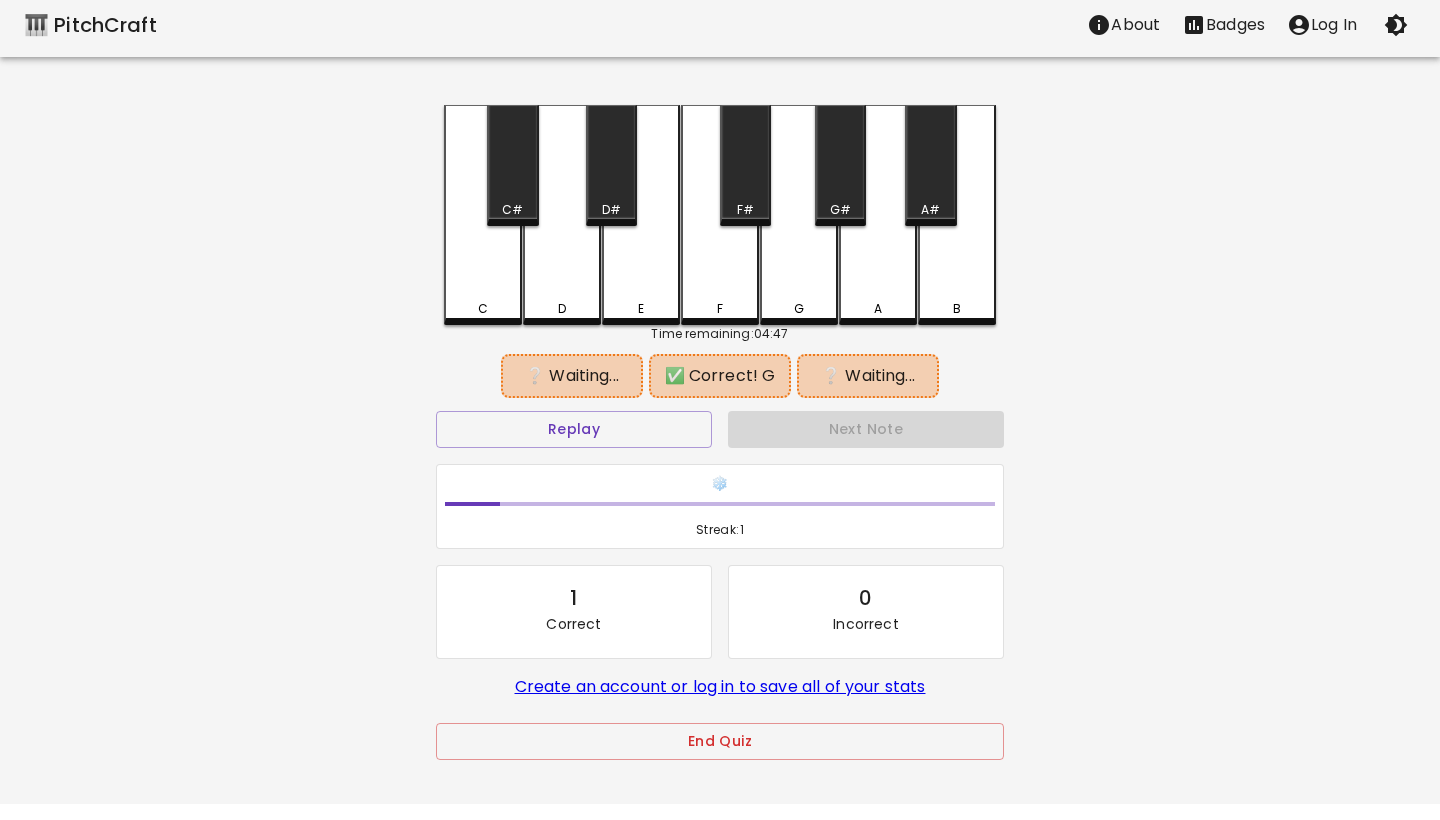 click on "A" at bounding box center (878, 215) 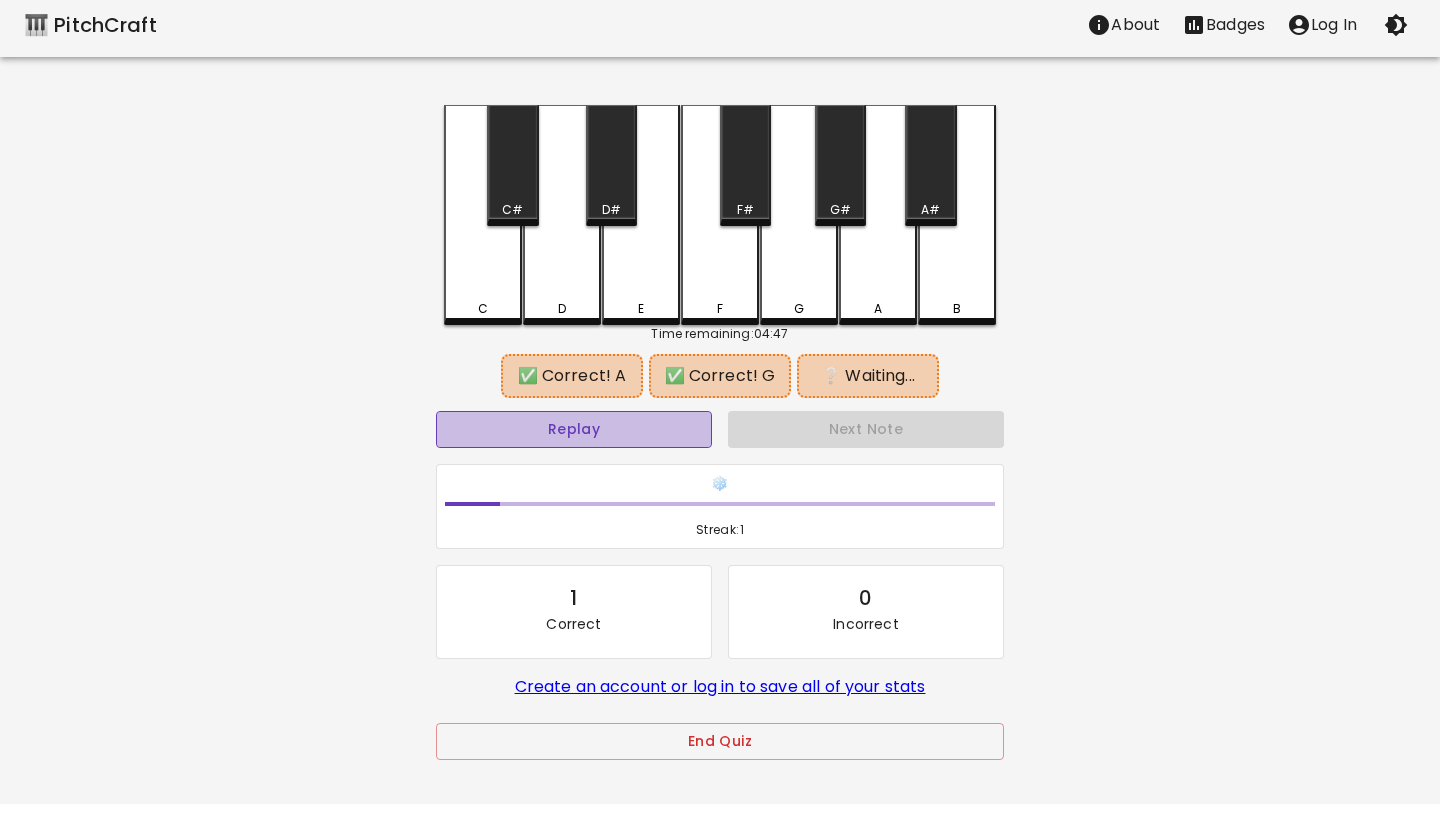 click on "Replay" at bounding box center (574, 429) 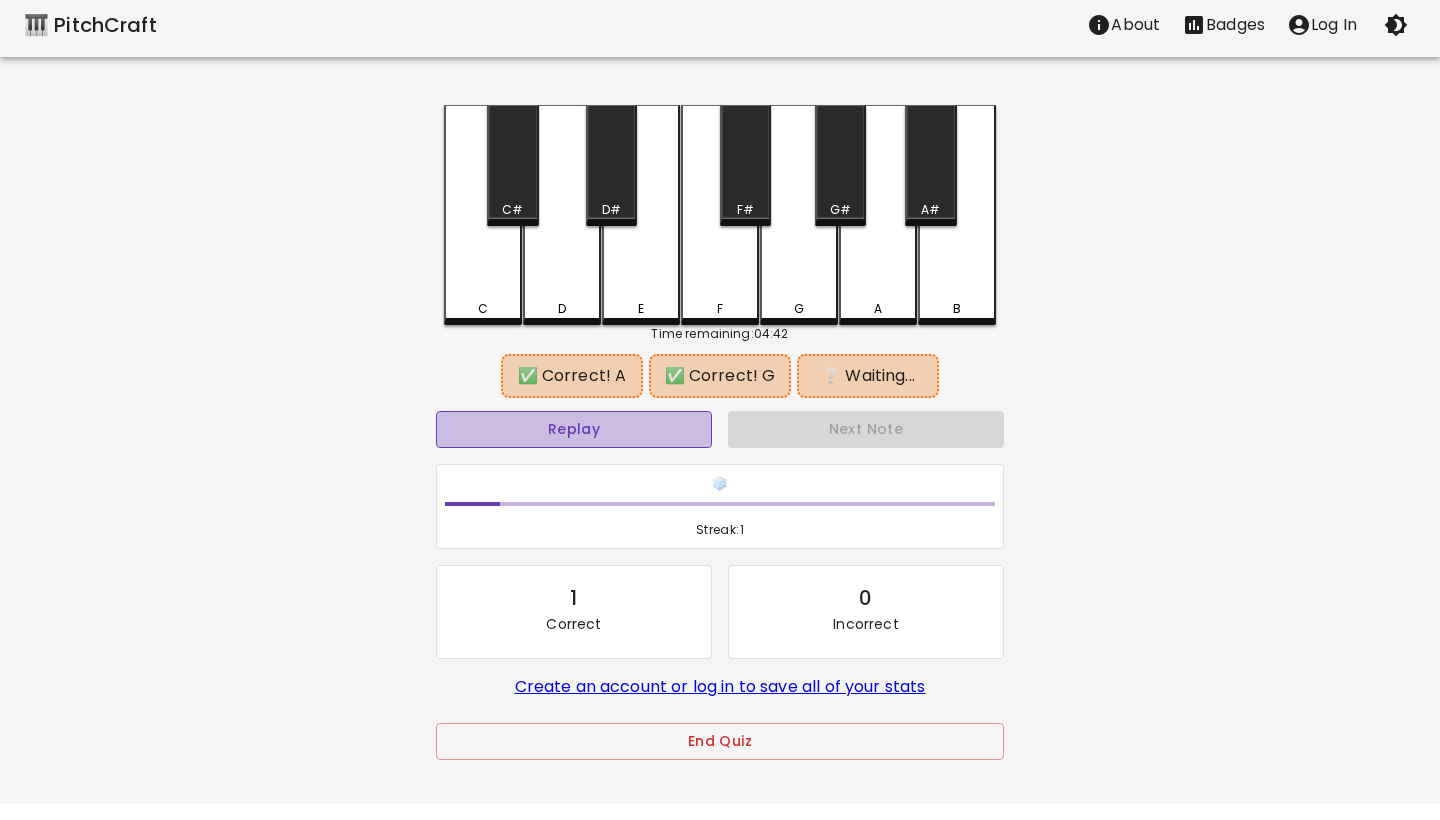 click on "Replay" at bounding box center [574, 429] 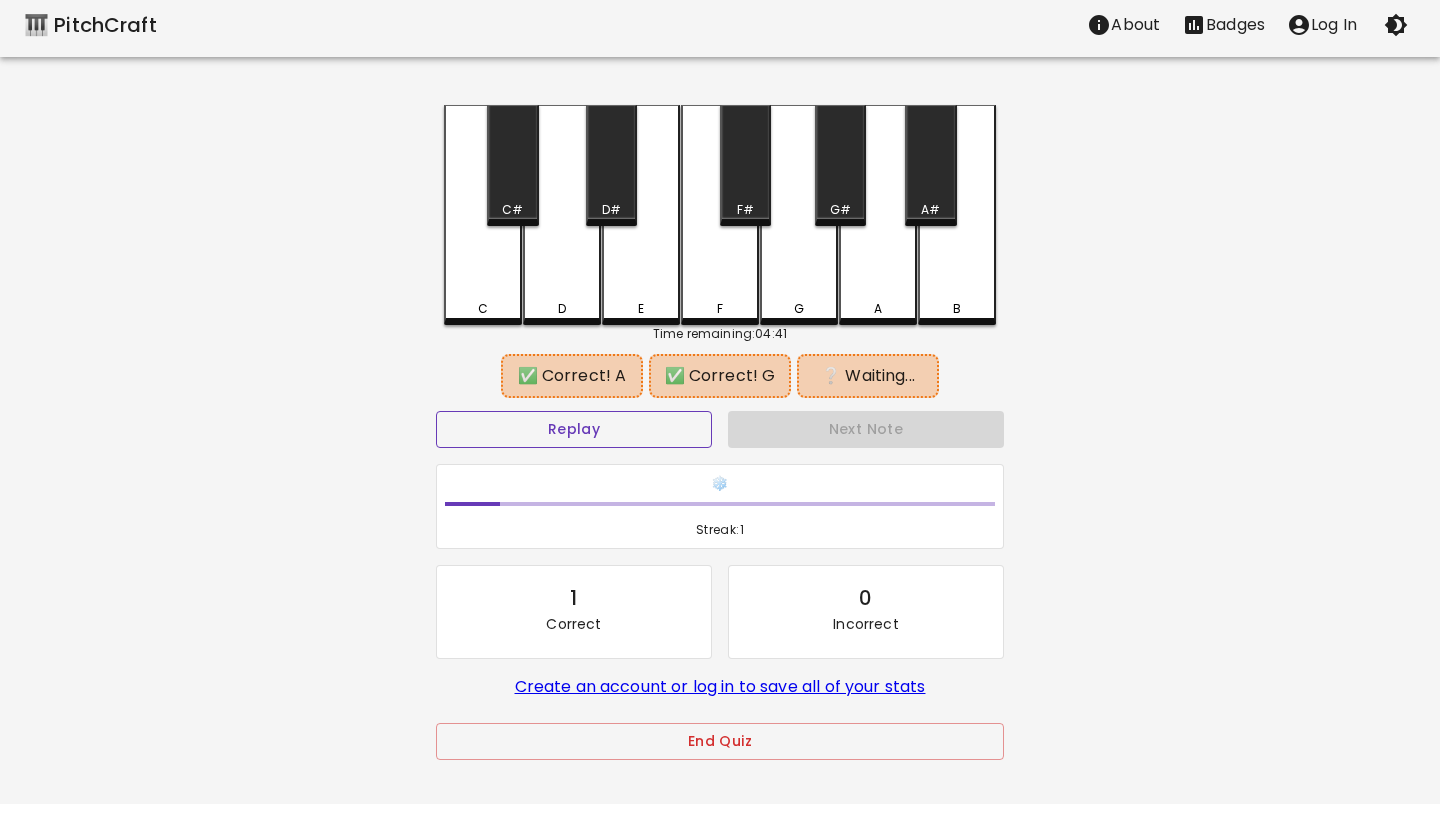 click on "Replay" at bounding box center (574, 429) 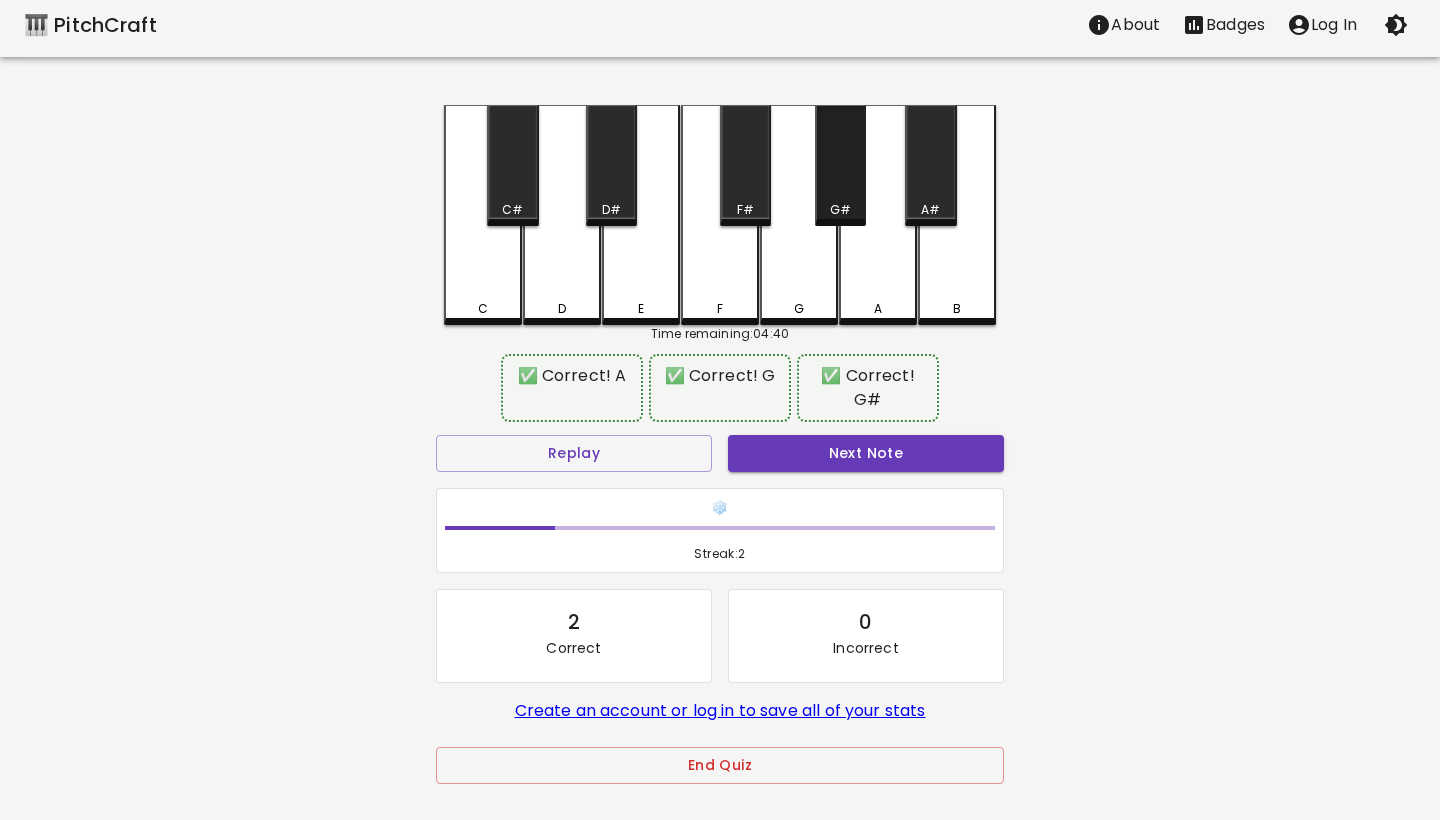 click on "G#" at bounding box center (840, 165) 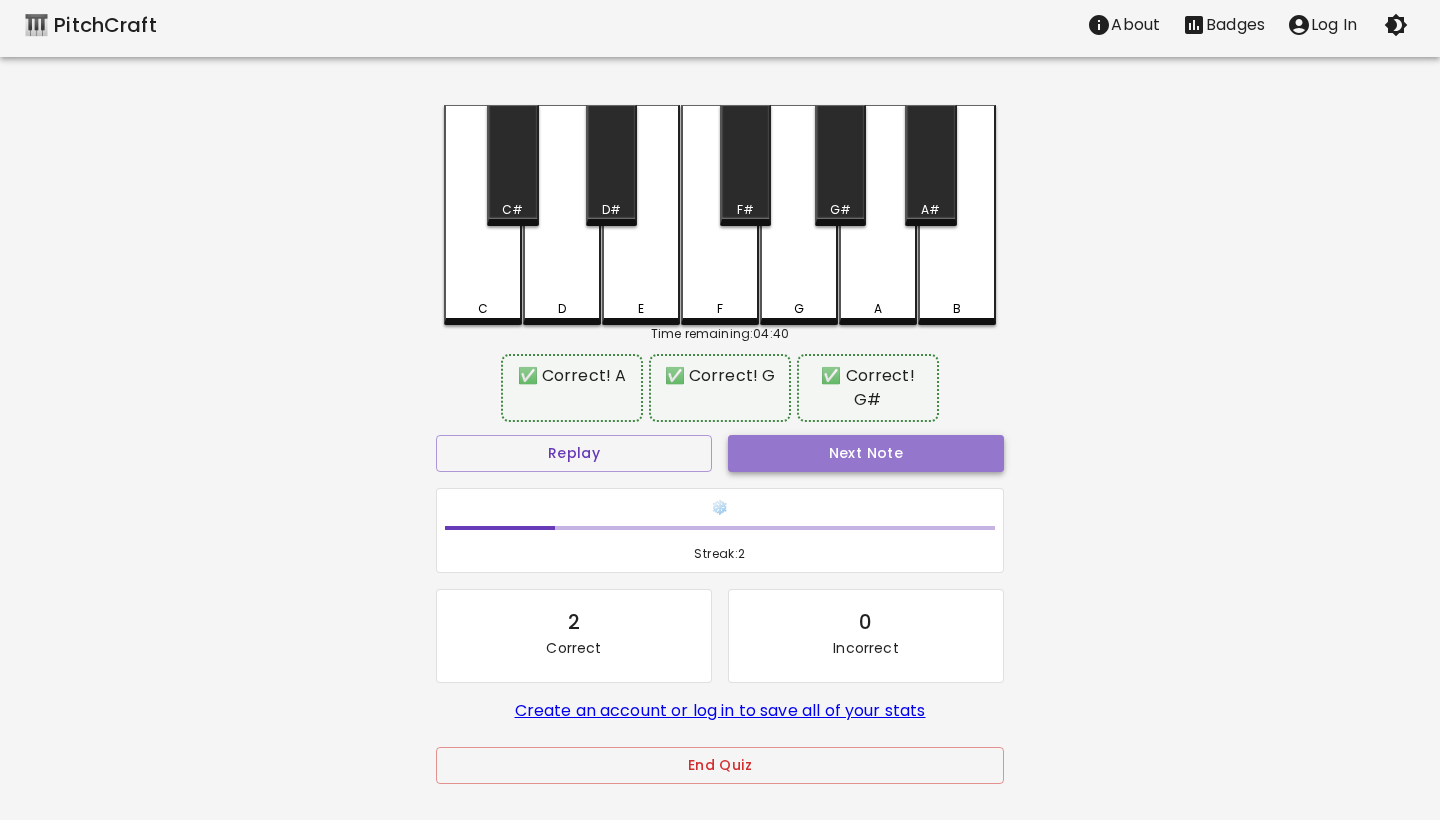 click on "Next Note" at bounding box center [866, 453] 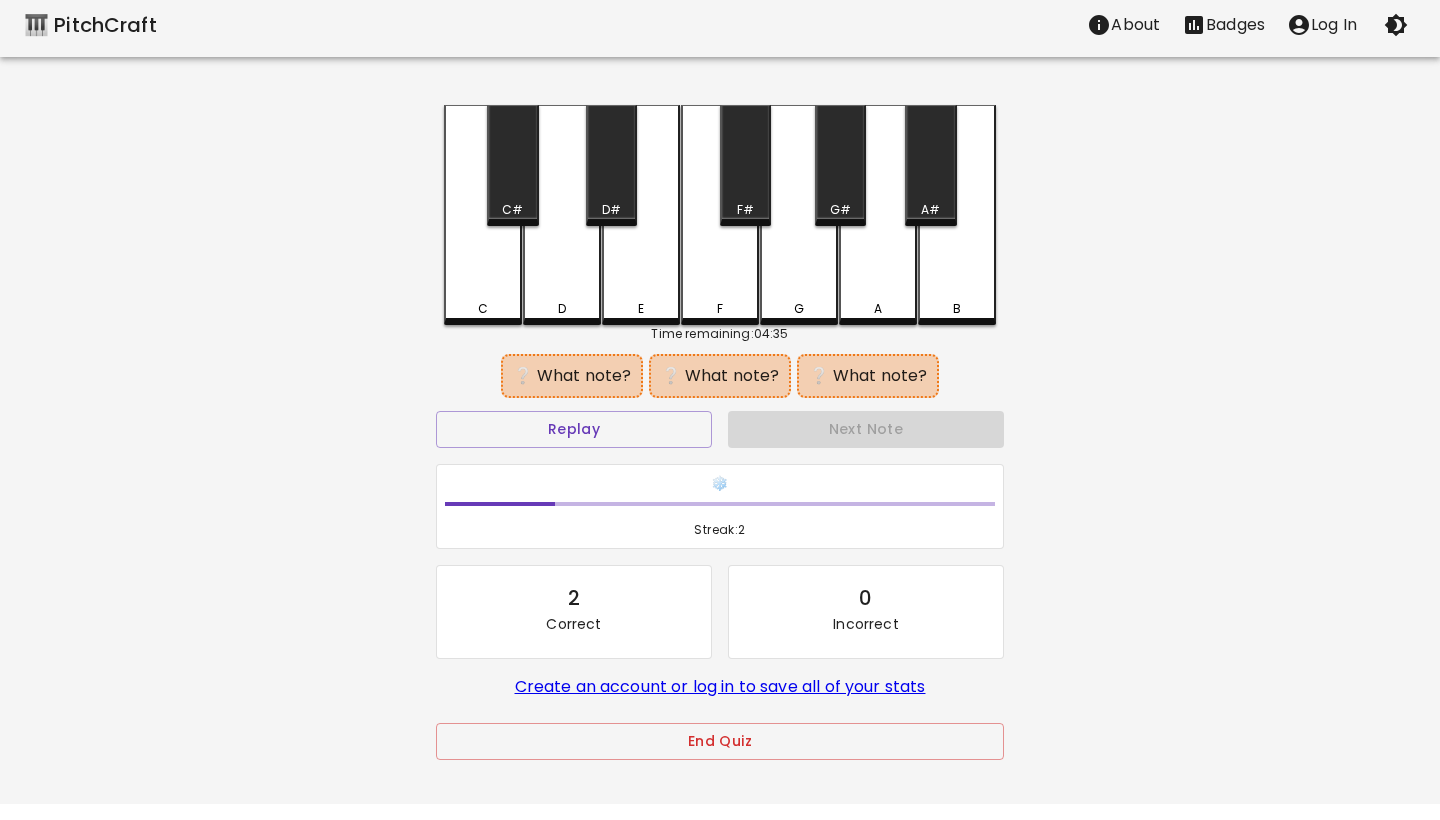click on "C#" at bounding box center (512, 165) 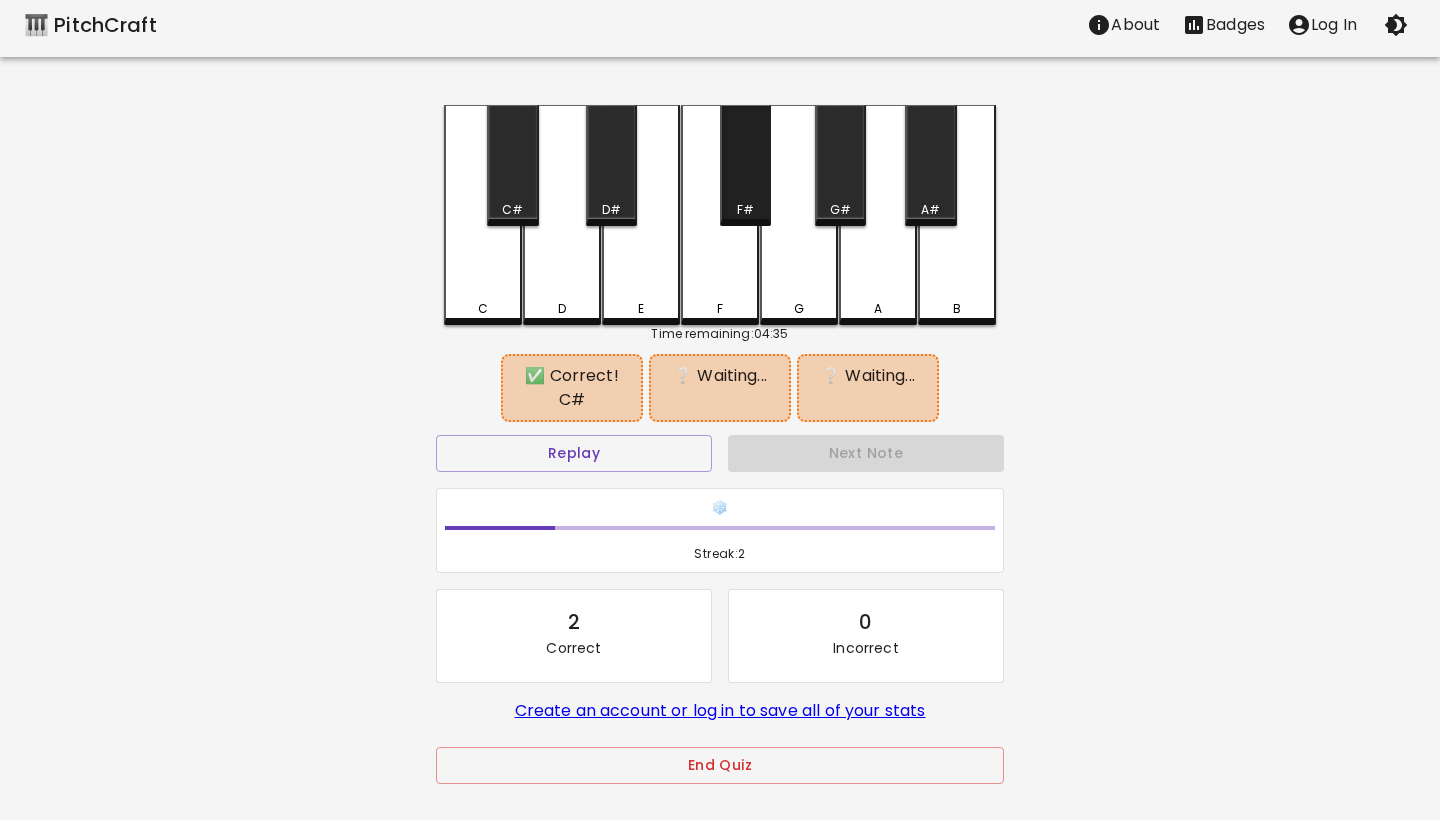 click on "F#" at bounding box center (745, 165) 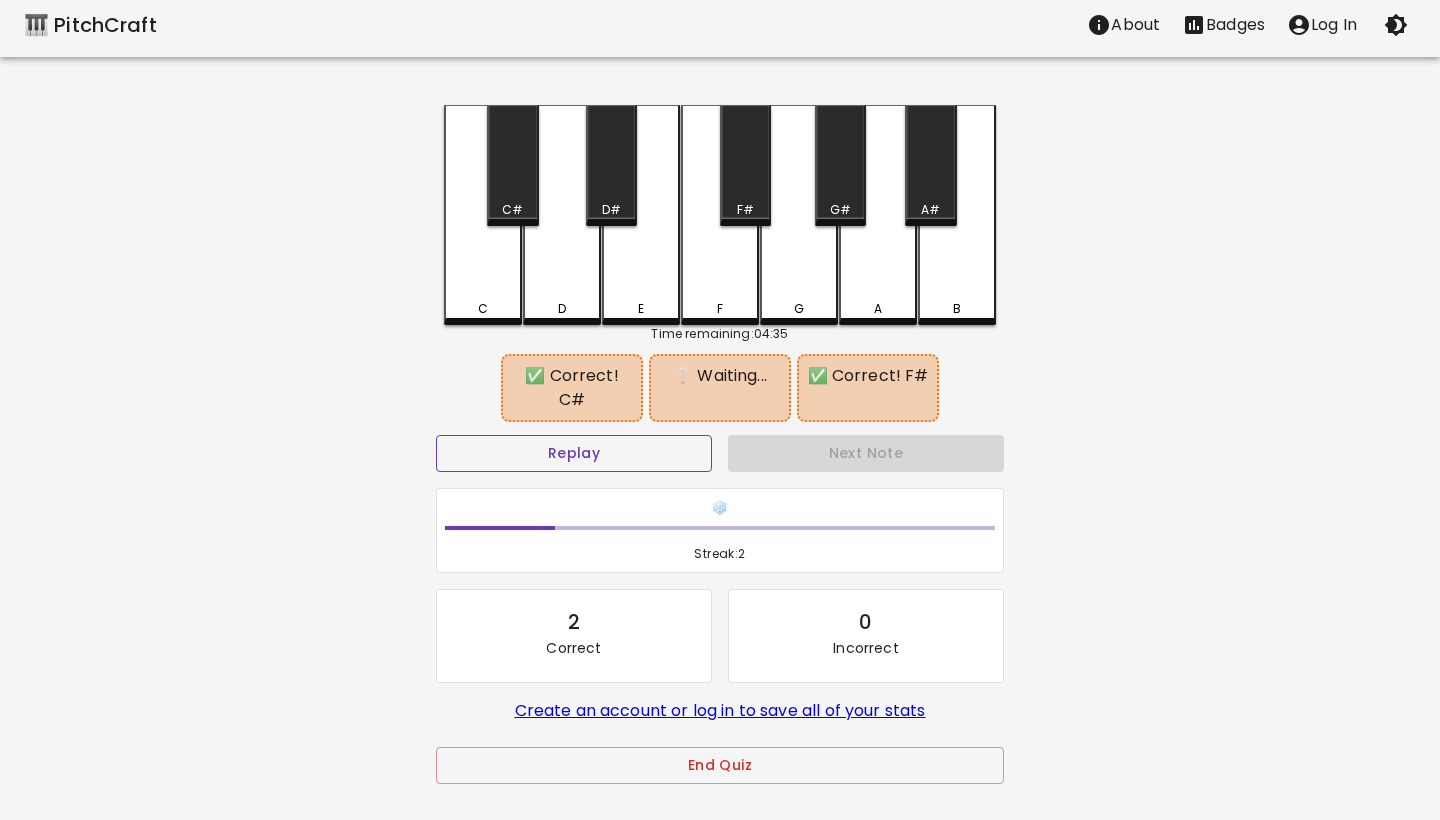 click on "Replay" at bounding box center [574, 453] 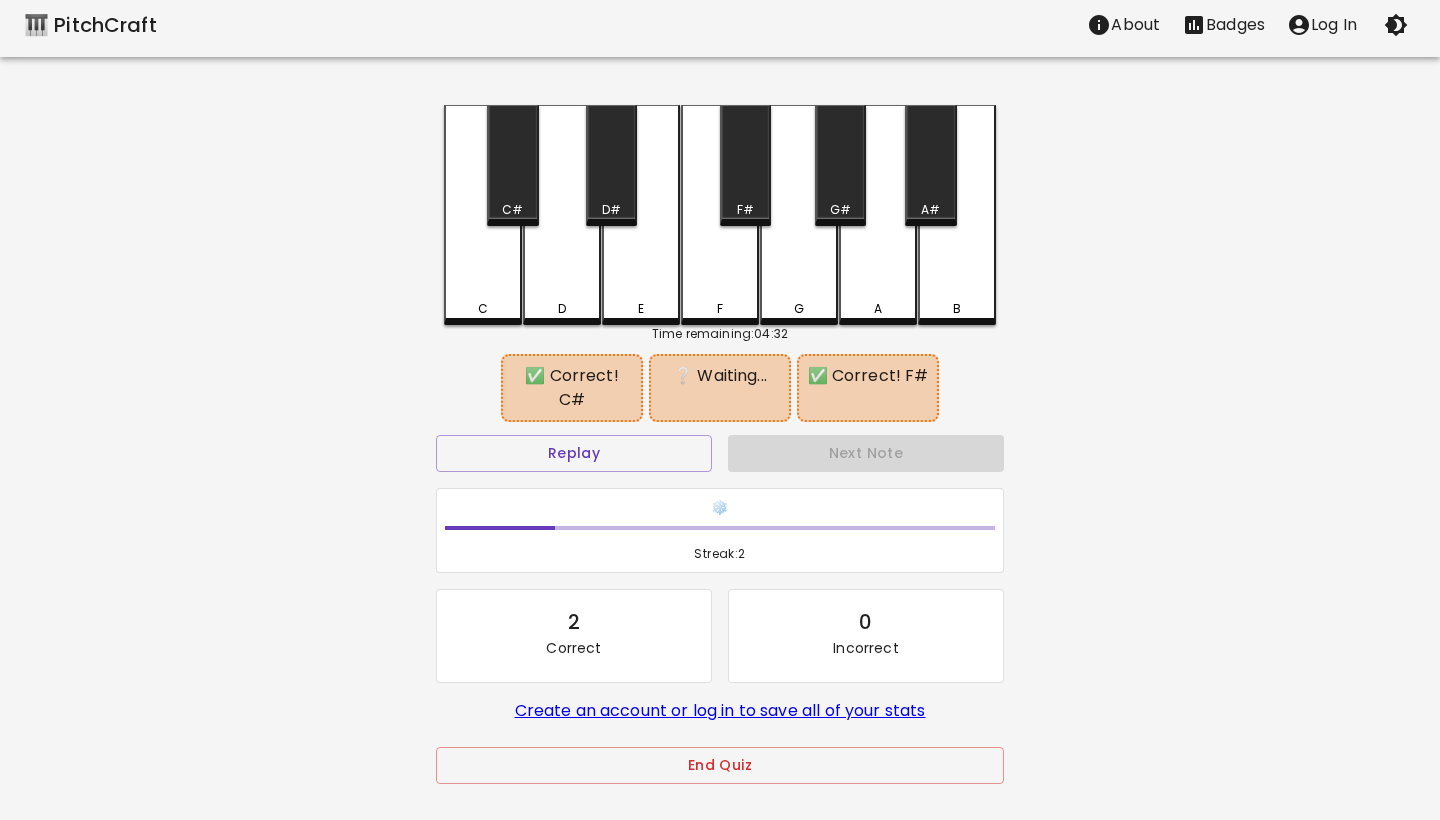 click on "F" at bounding box center [720, 215] 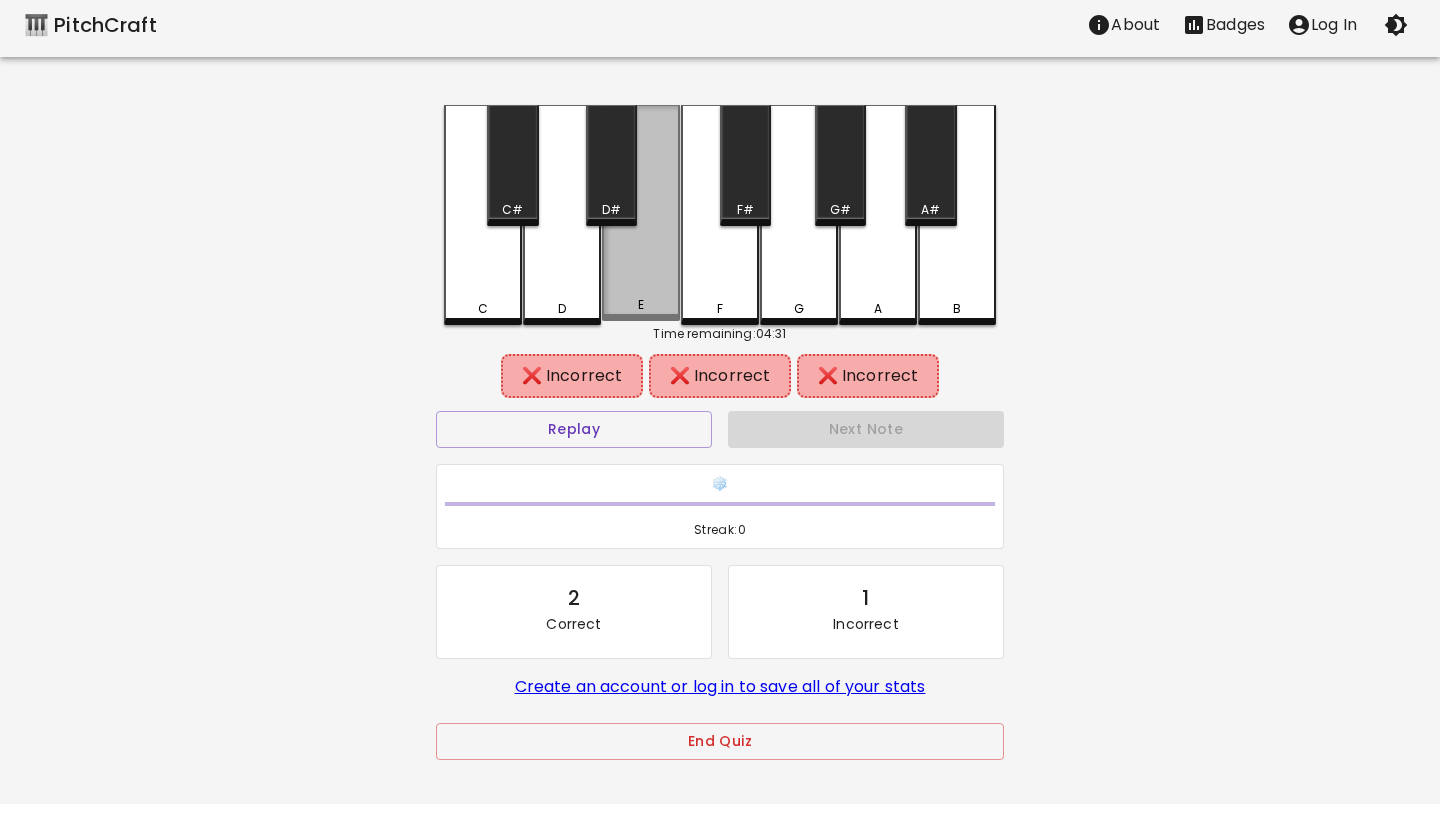 click on "E" at bounding box center [641, 305] 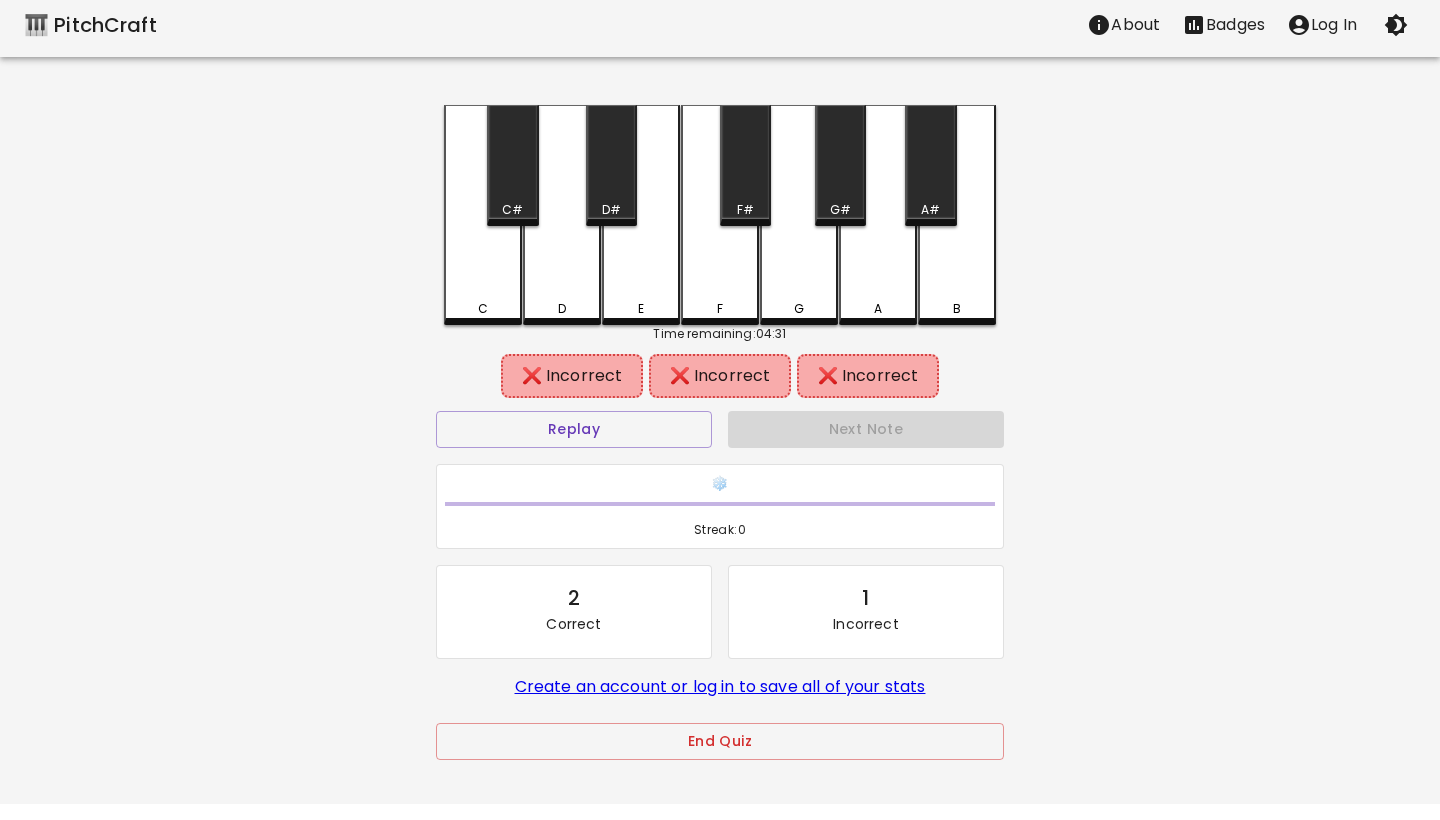 click on "F#" at bounding box center (745, 165) 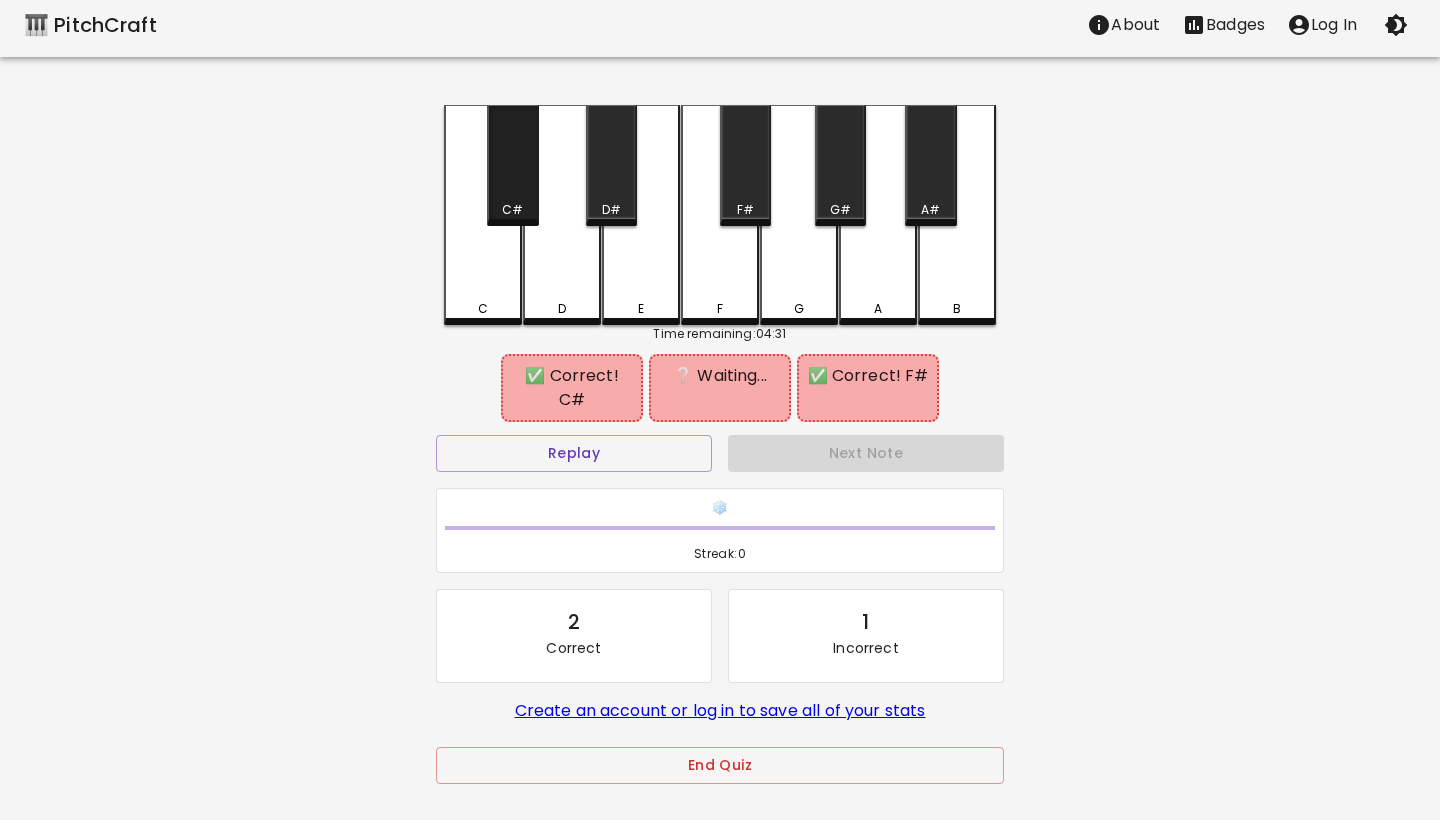 click on "C#" at bounding box center [512, 210] 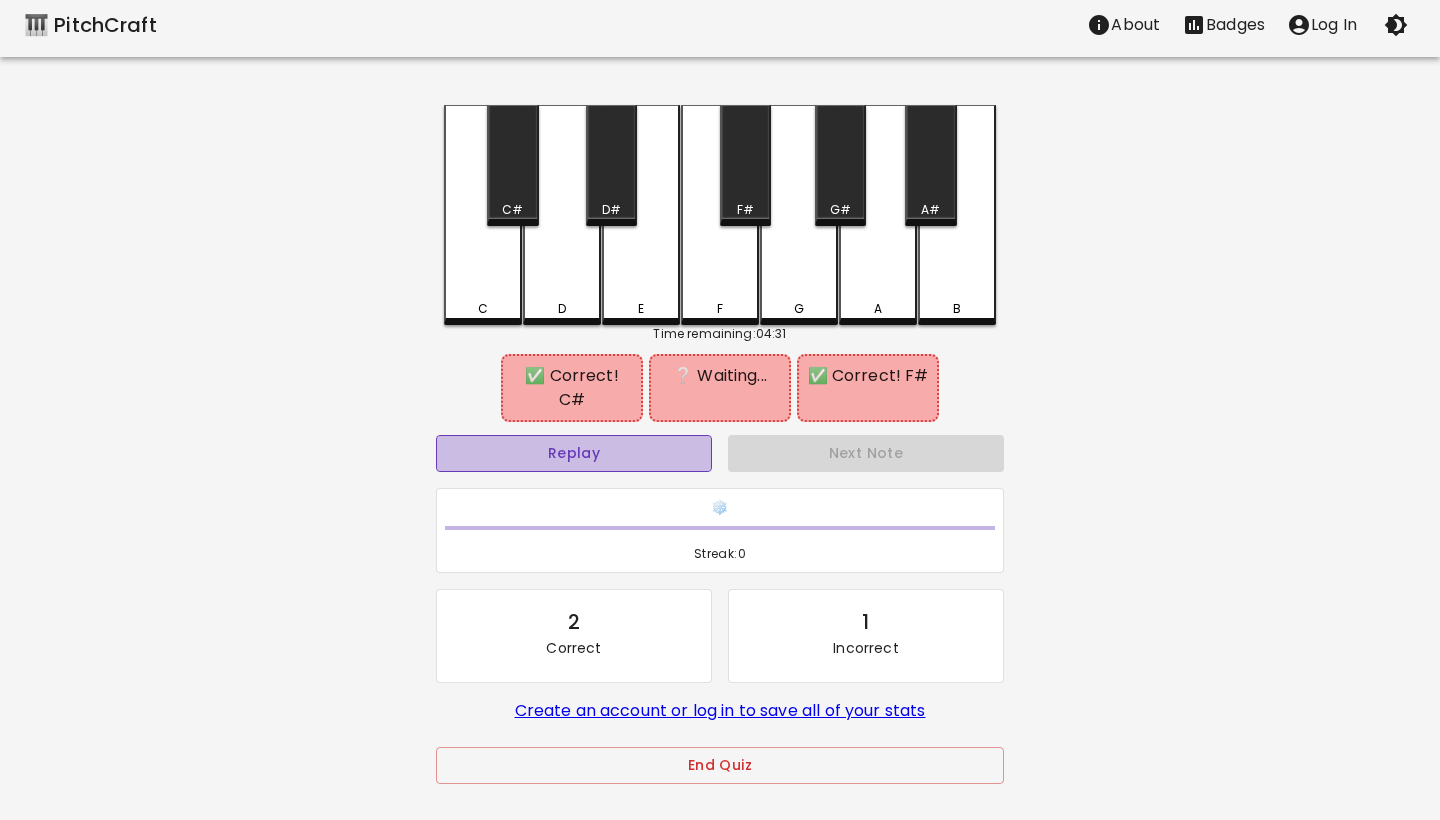 click on "Replay" at bounding box center (574, 453) 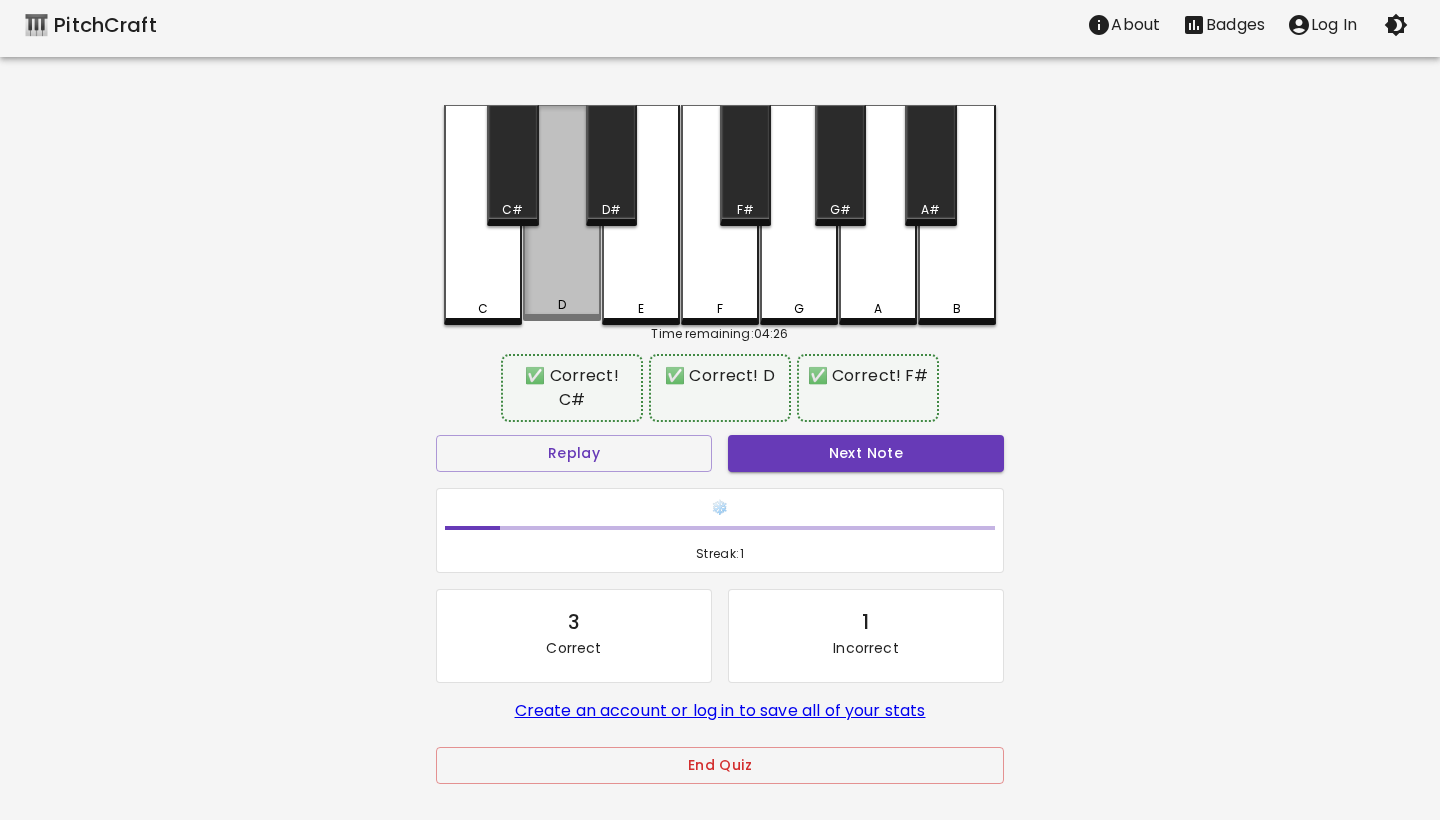 click on "D" at bounding box center [562, 213] 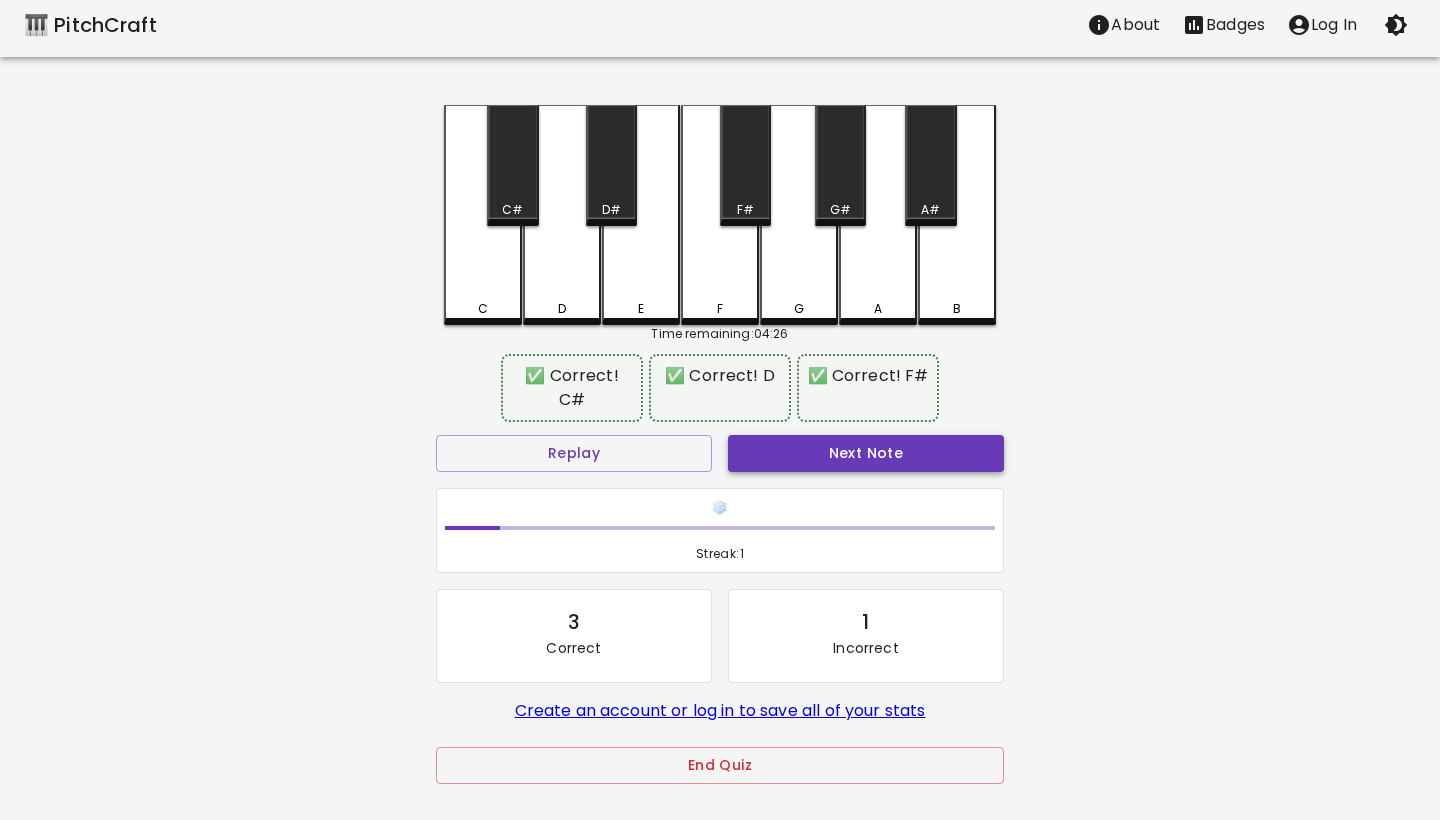 click on "Next Note" at bounding box center [866, 453] 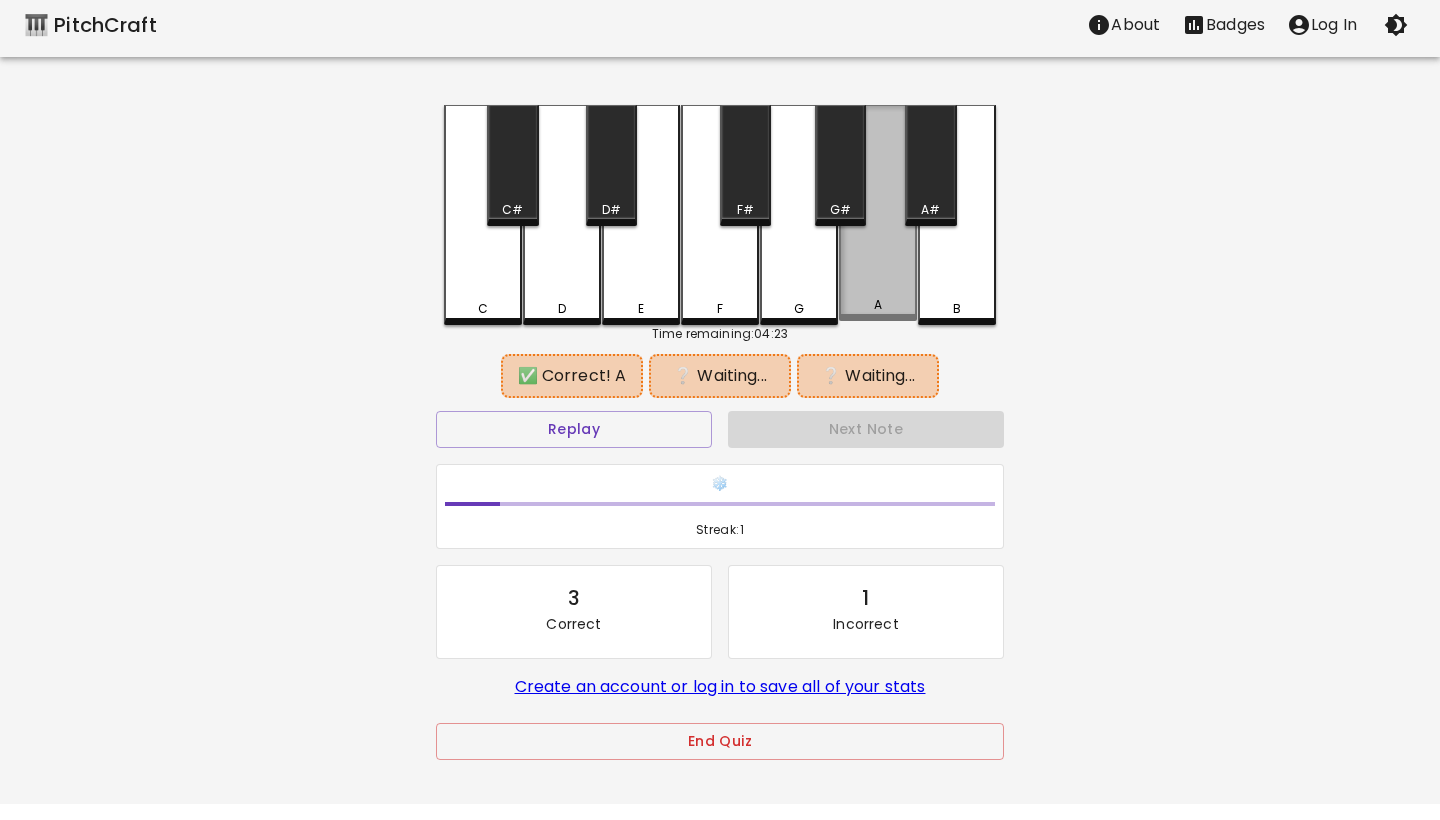 click on "A" at bounding box center (878, 213) 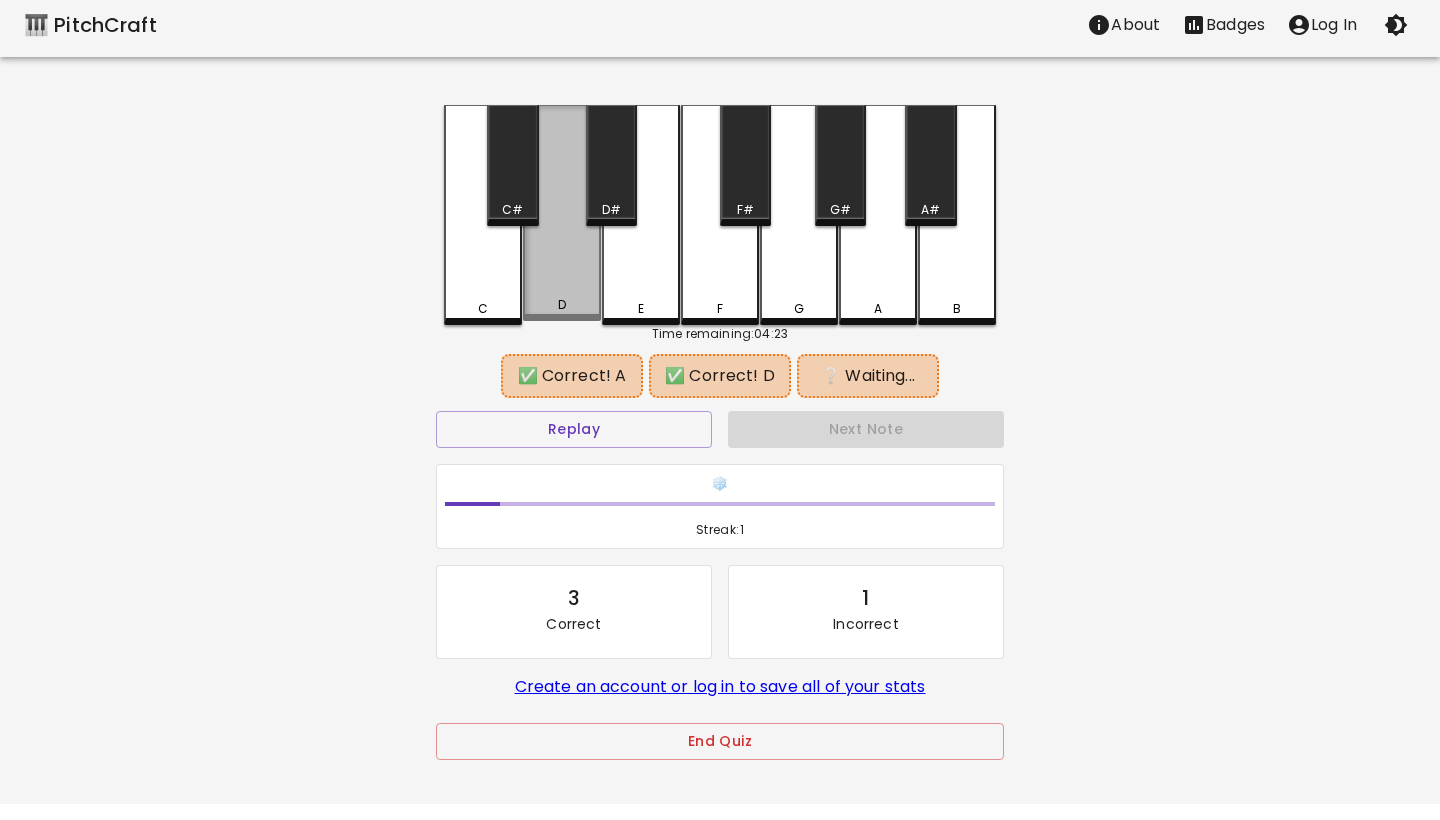 click on "D" at bounding box center (562, 213) 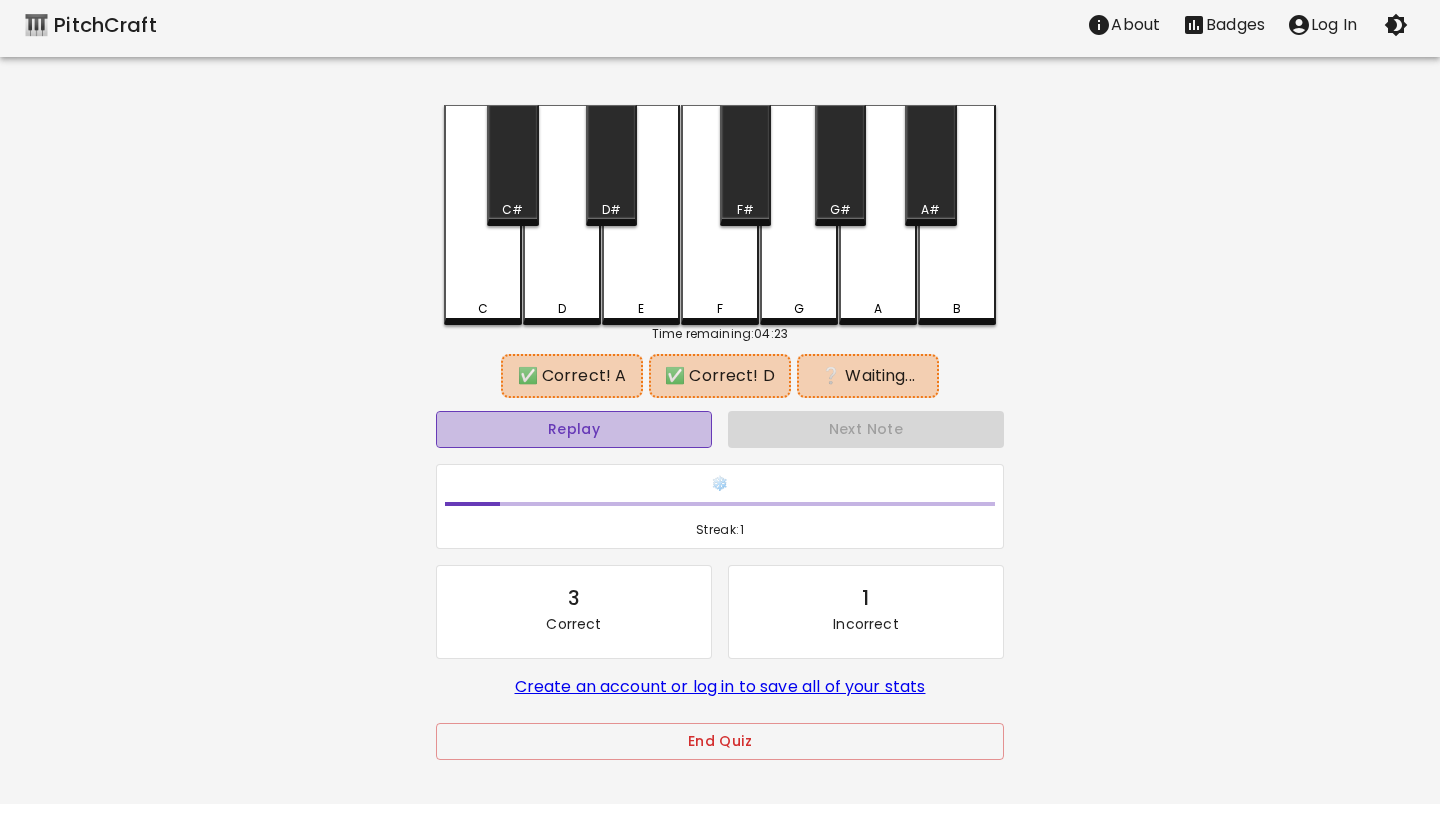 click on "Replay" at bounding box center [574, 429] 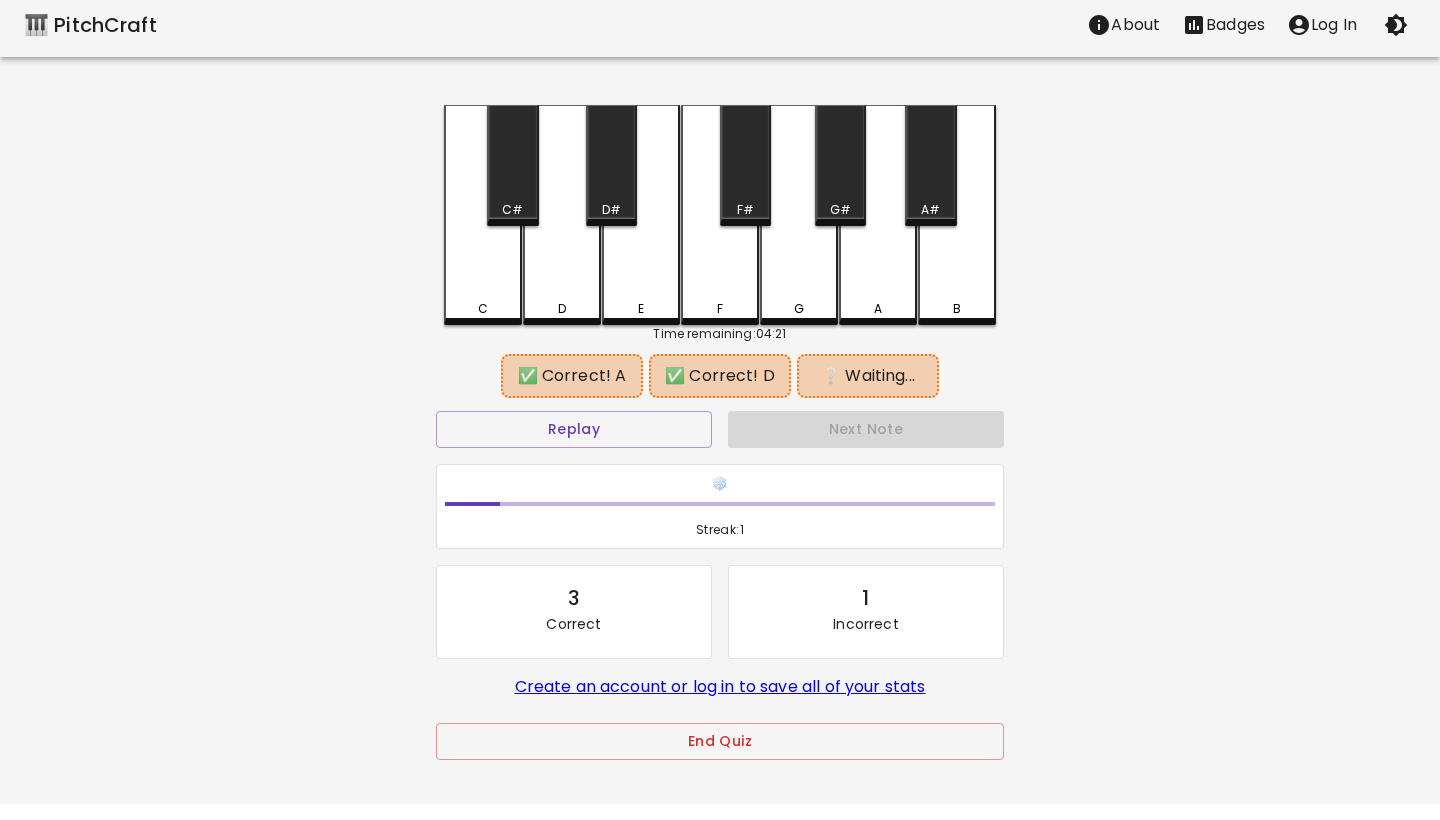 click on "B" at bounding box center [957, 215] 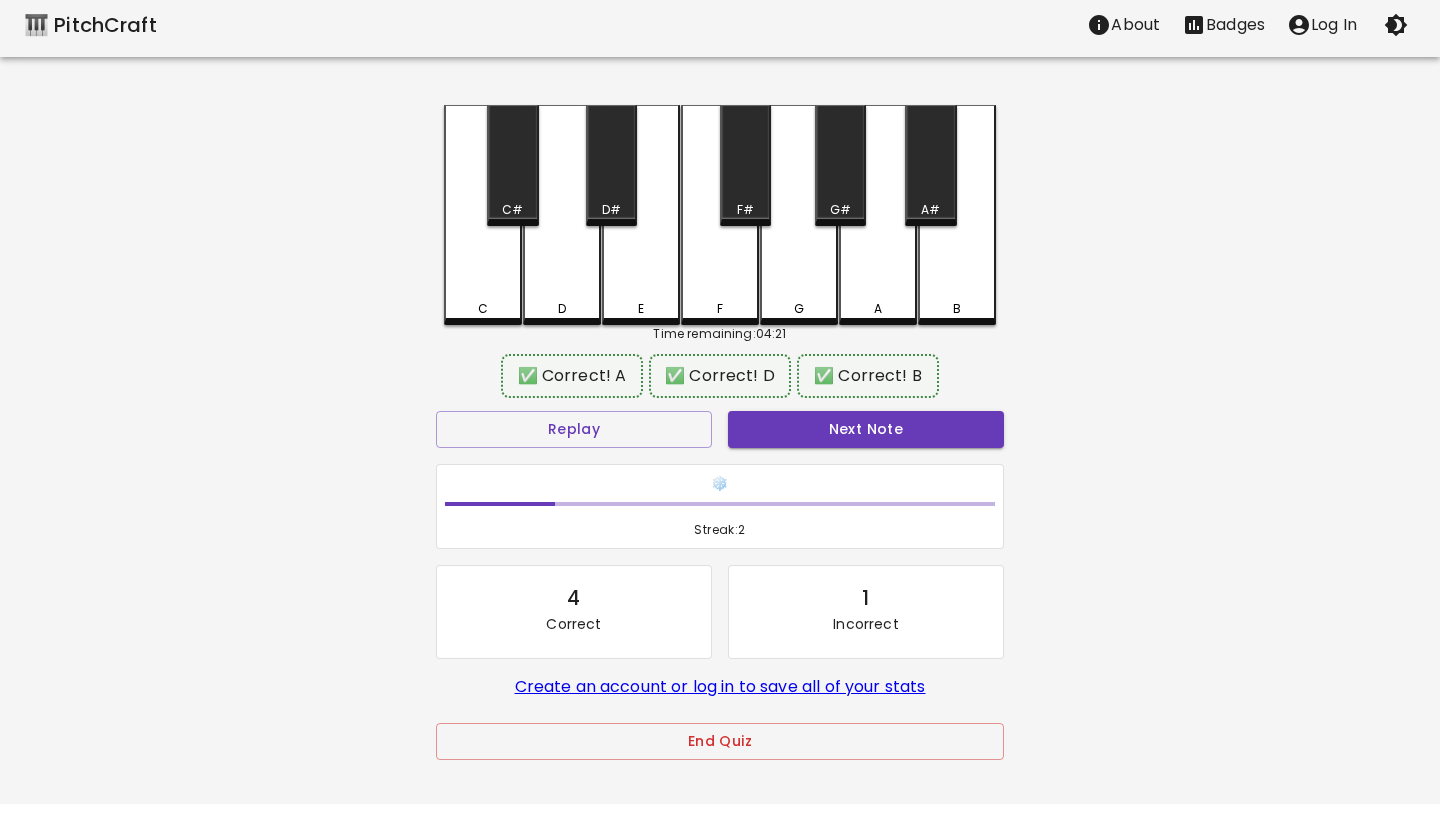 click on "🎹 PitchCraft About Badges   Log In C C# D D# E F F# G G# A A# B Time remaining:  04:21 ✅ Correct! A ✅ Correct! D ✅ Correct! B Replay  Next Note    ❄️ Streak:  2 4 Correct 1 Incorrect Create an account or log in to save all of your stats     End Quiz" at bounding box center (720, 390) 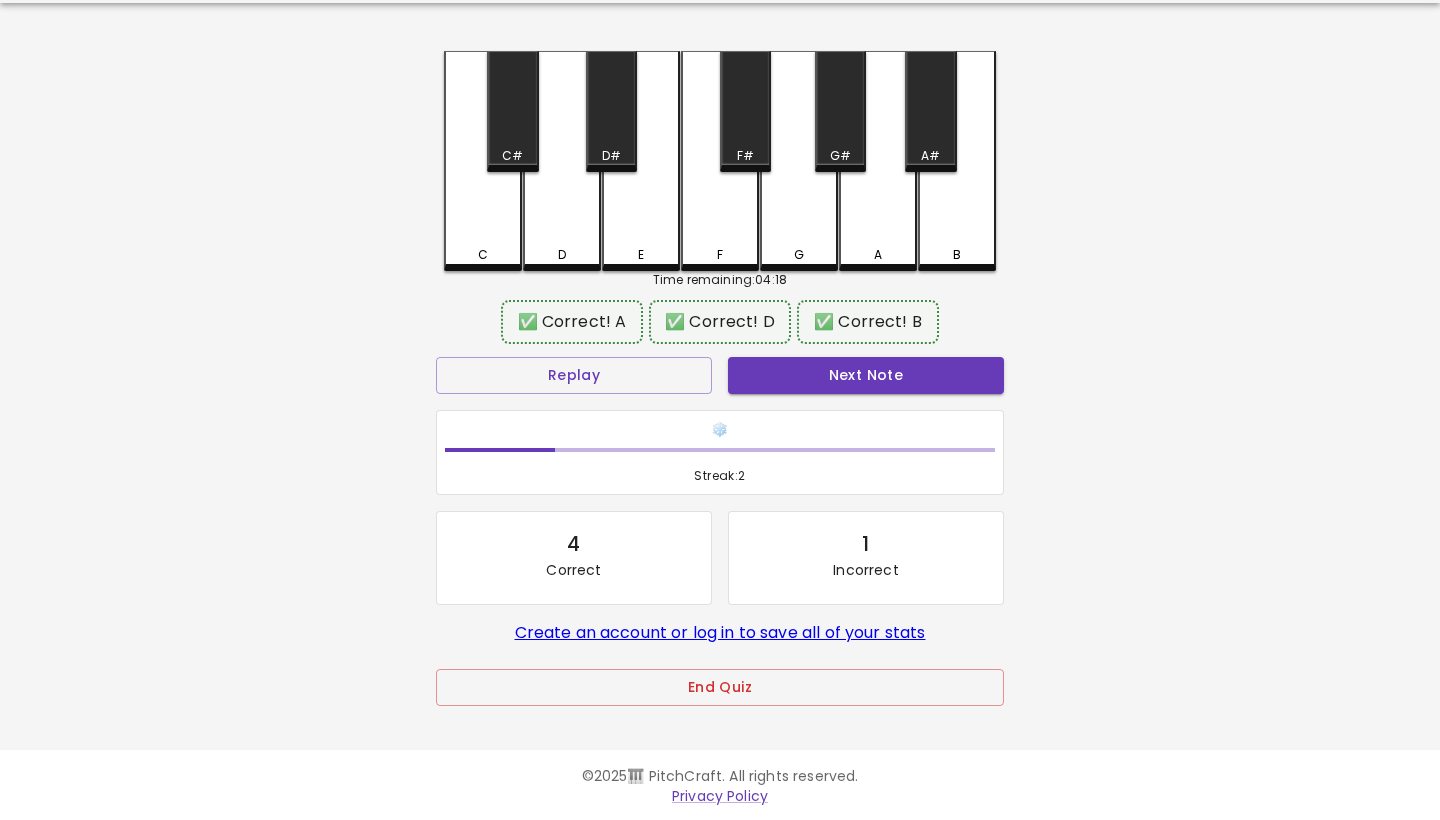 scroll, scrollTop: 60, scrollLeft: 0, axis: vertical 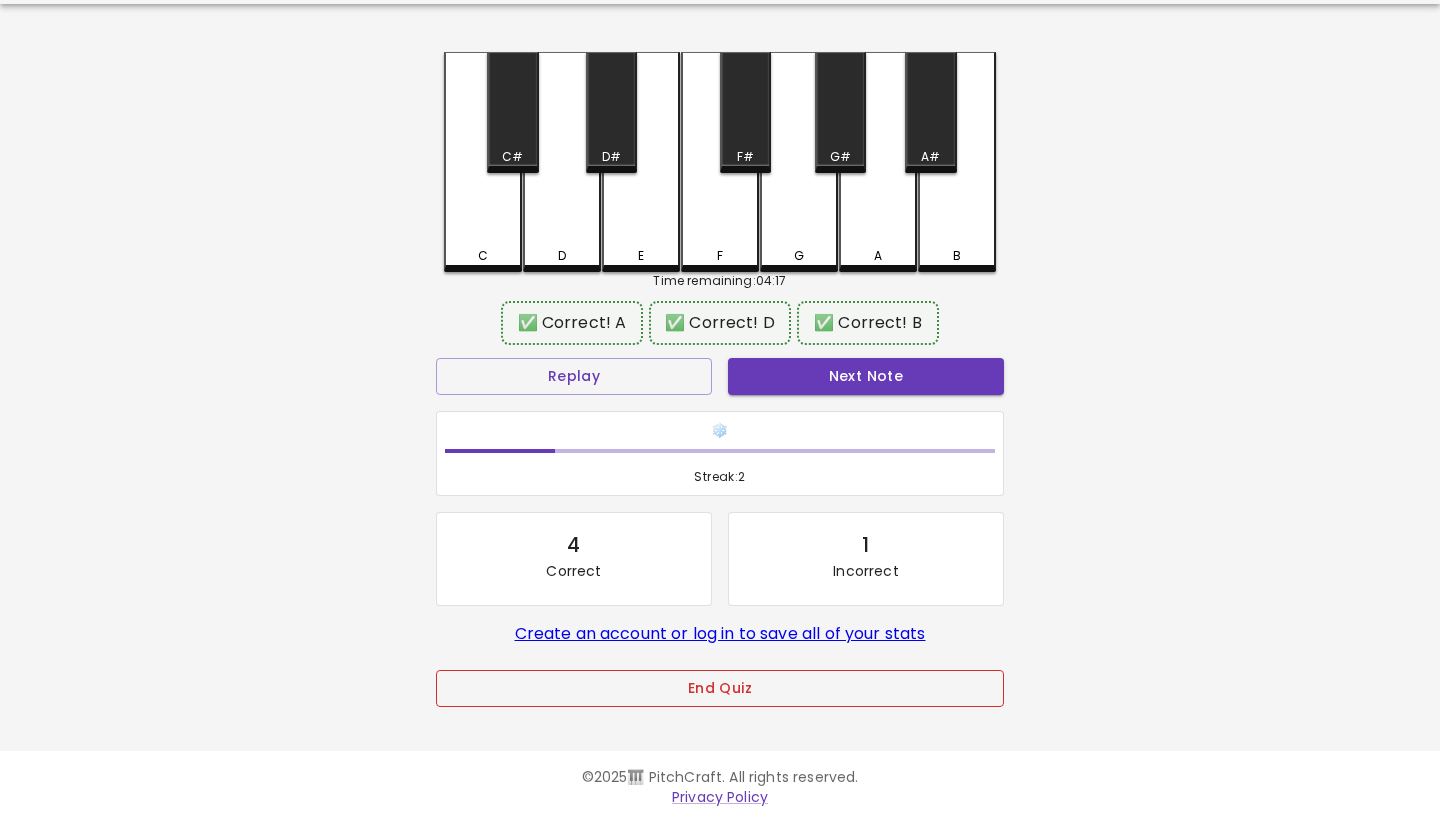 click on "End Quiz" at bounding box center (720, 688) 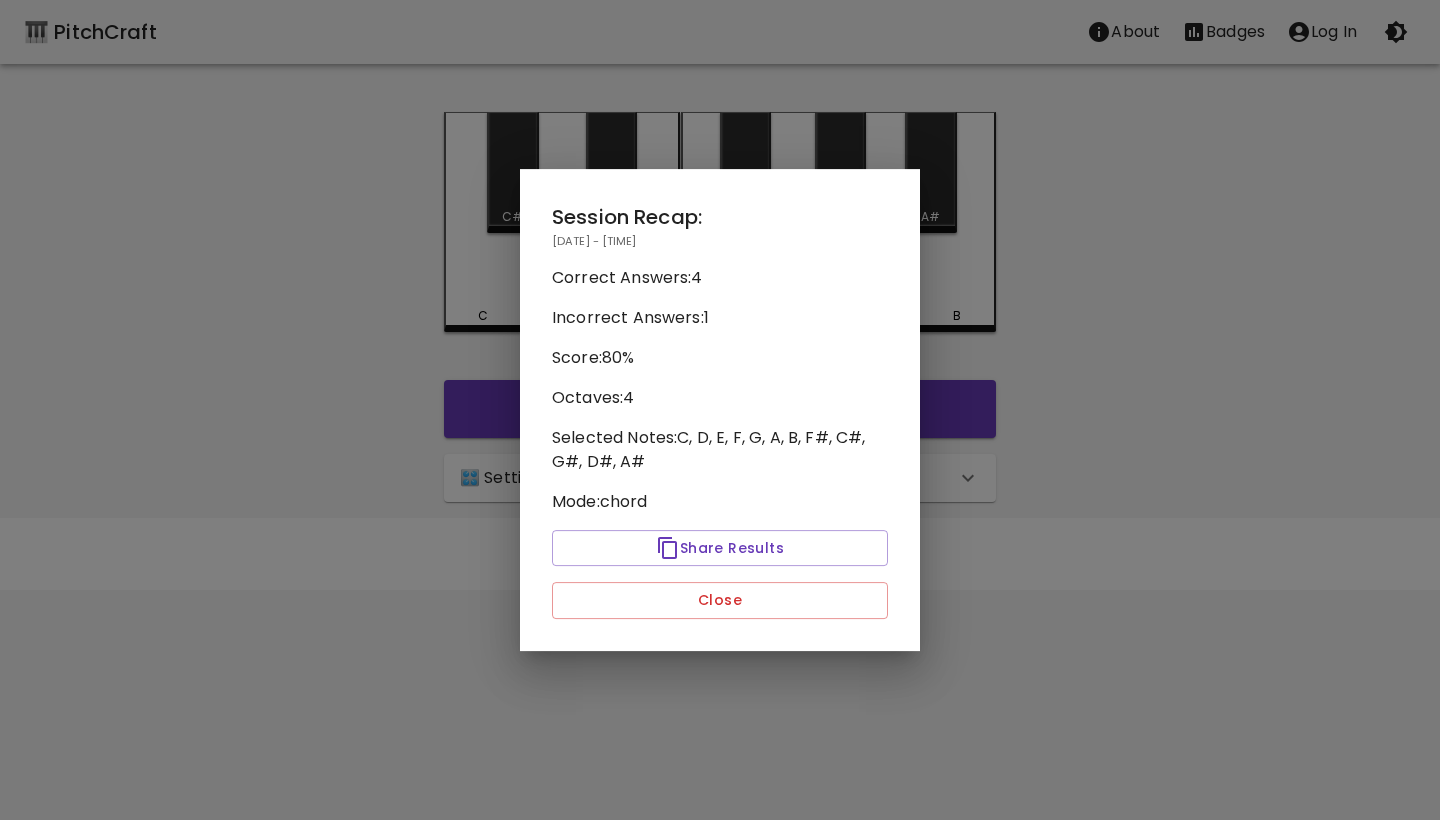 scroll, scrollTop: 0, scrollLeft: 0, axis: both 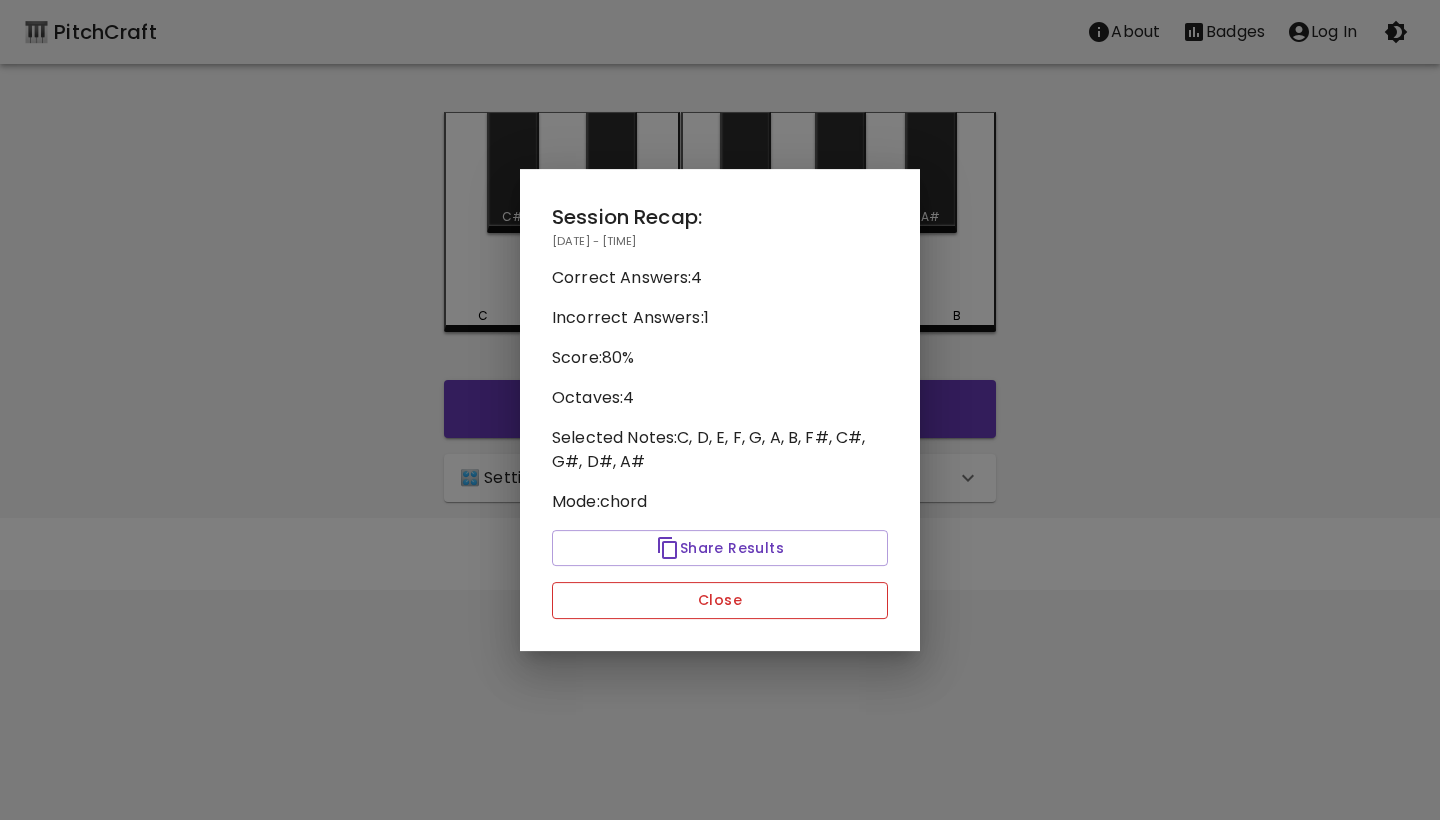 click on "Close" at bounding box center (720, 600) 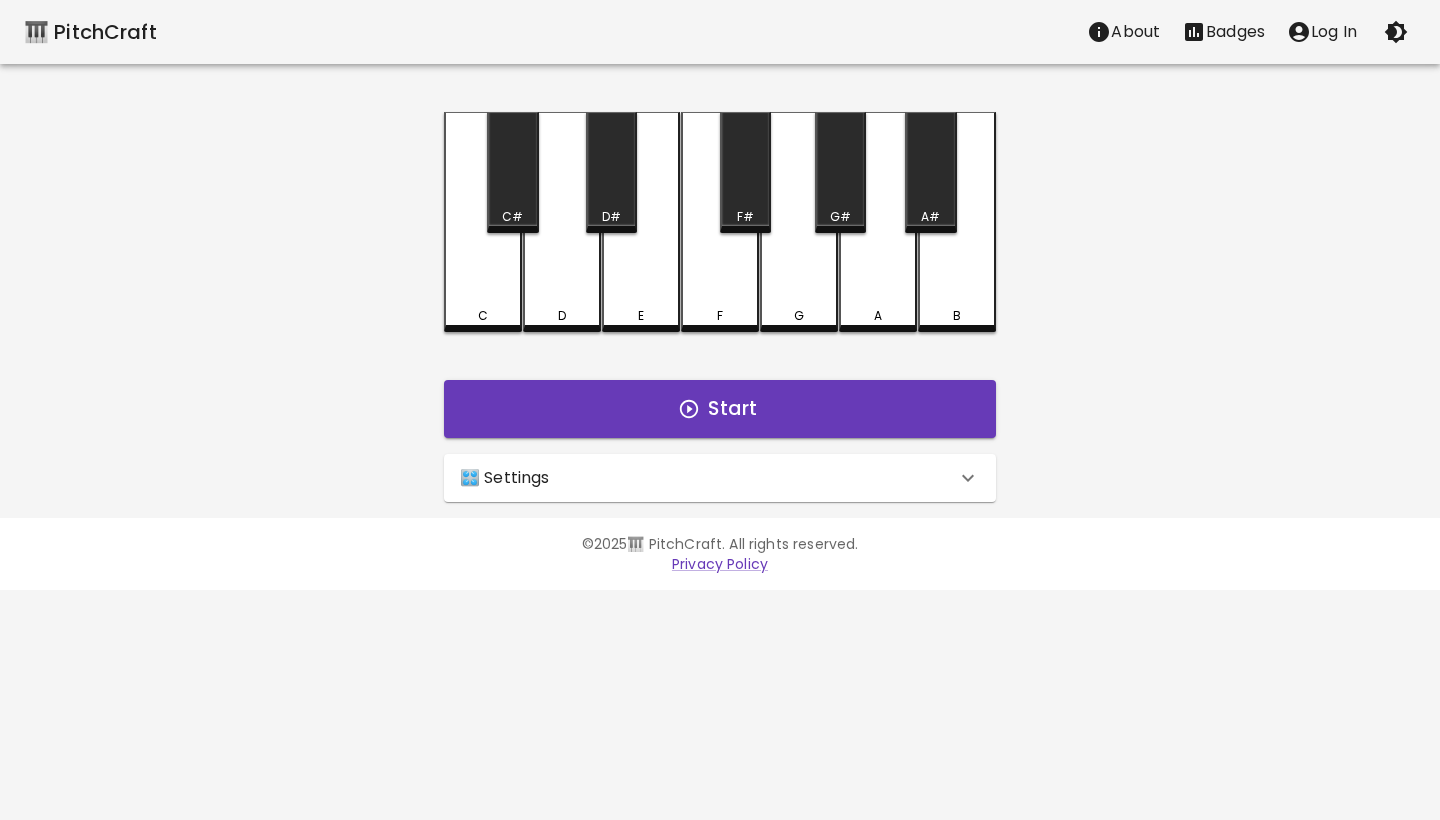 click on "🎹 PitchCraft About Badges   Log In C C# D D# E F F# G G# A A# B Start 🎛️ Settings Level 11 | C, D, E, F, G, A, B, F#, C#, G#, D#, A# 21 Level Mode Selection Sequential Mode Chord Mode Default Mode Number of Notes:  3 3 Show Keyboard Shortcuts Show Note Names Autoplay next note Show Streak Octave(s) High Voice 4 Octave Instrument Piano acoustic_grand_piano Instrument" at bounding box center [720, 251] 